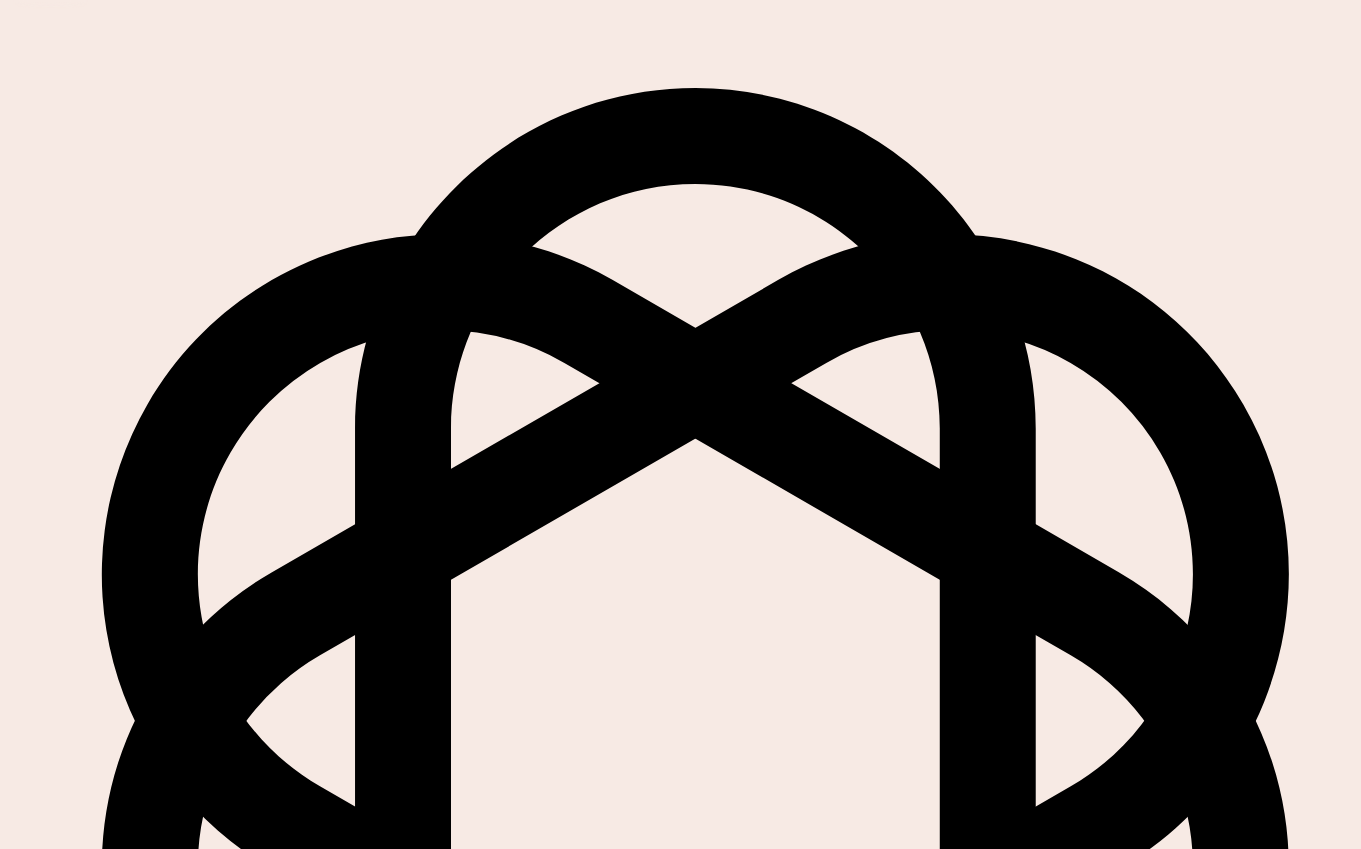 scroll, scrollTop: 0, scrollLeft: 0, axis: both 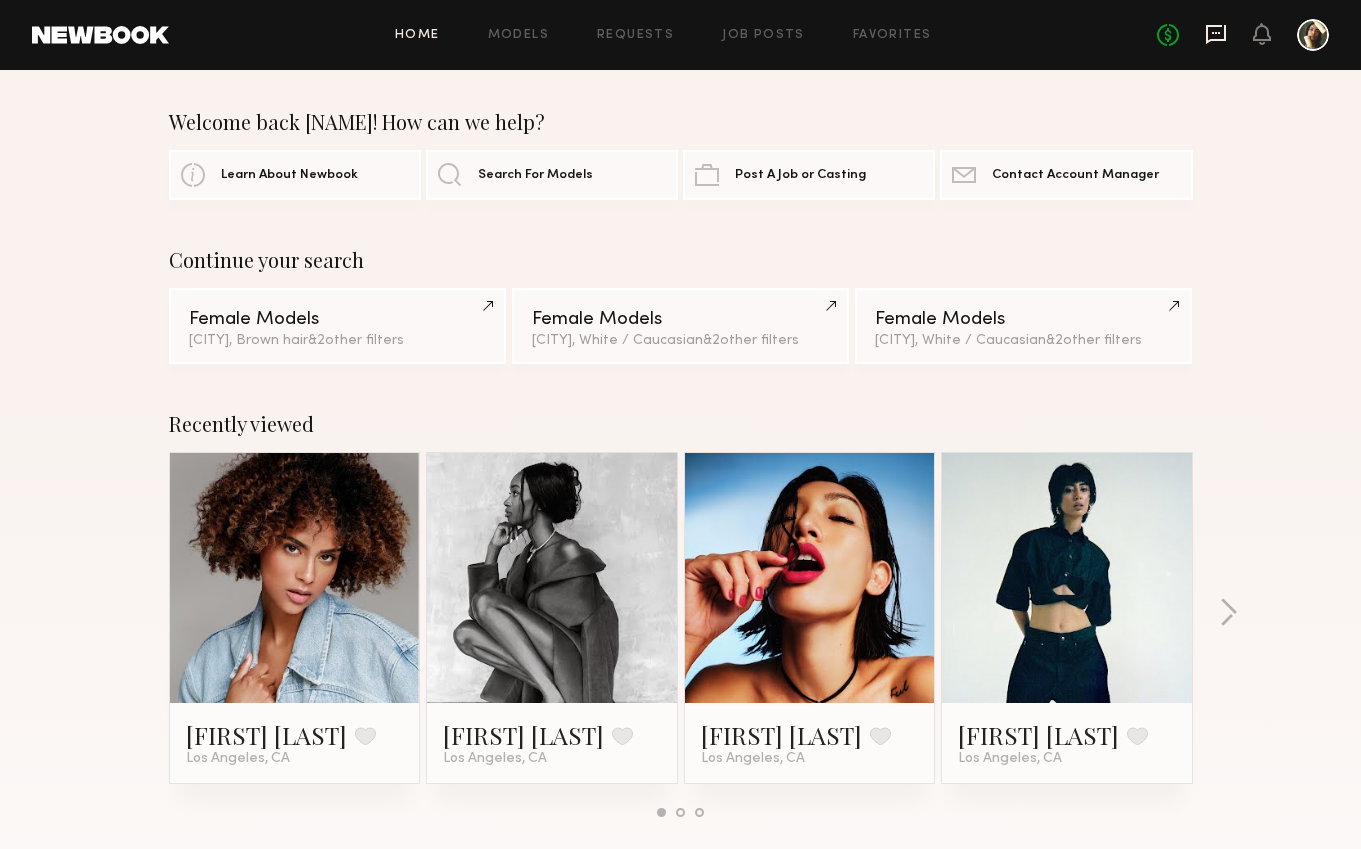 click 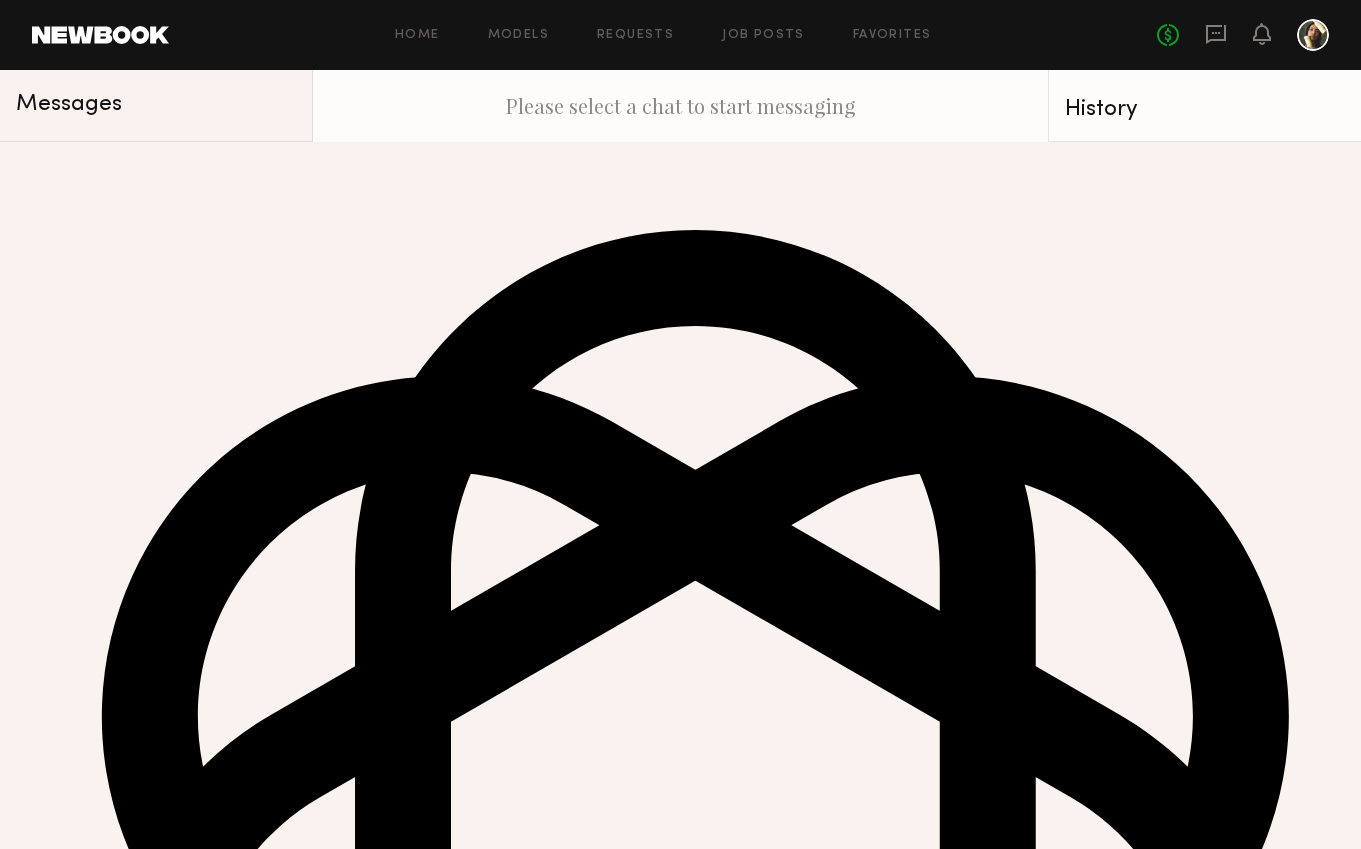 click on "Unread:  Image" 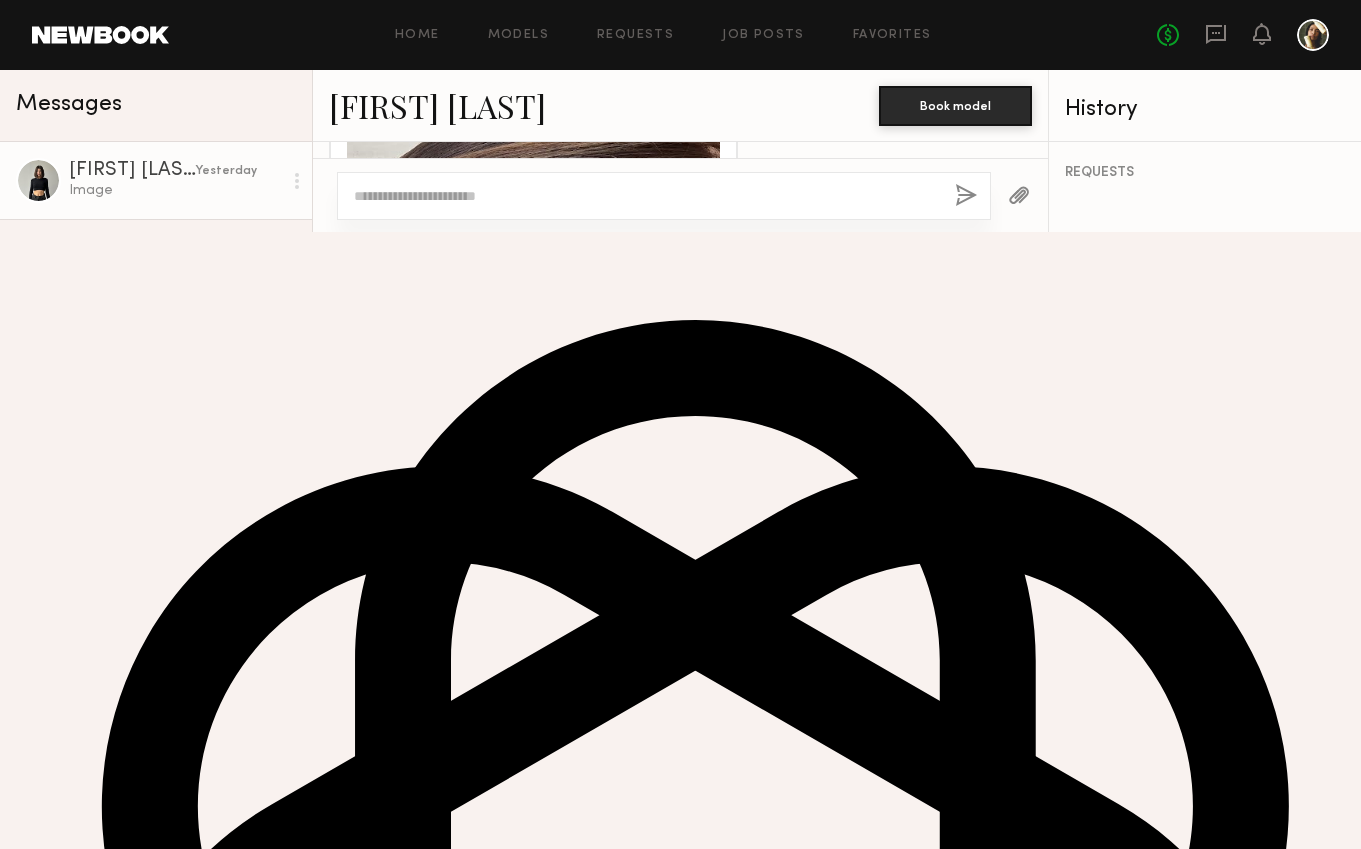 scroll, scrollTop: 1169, scrollLeft: 0, axis: vertical 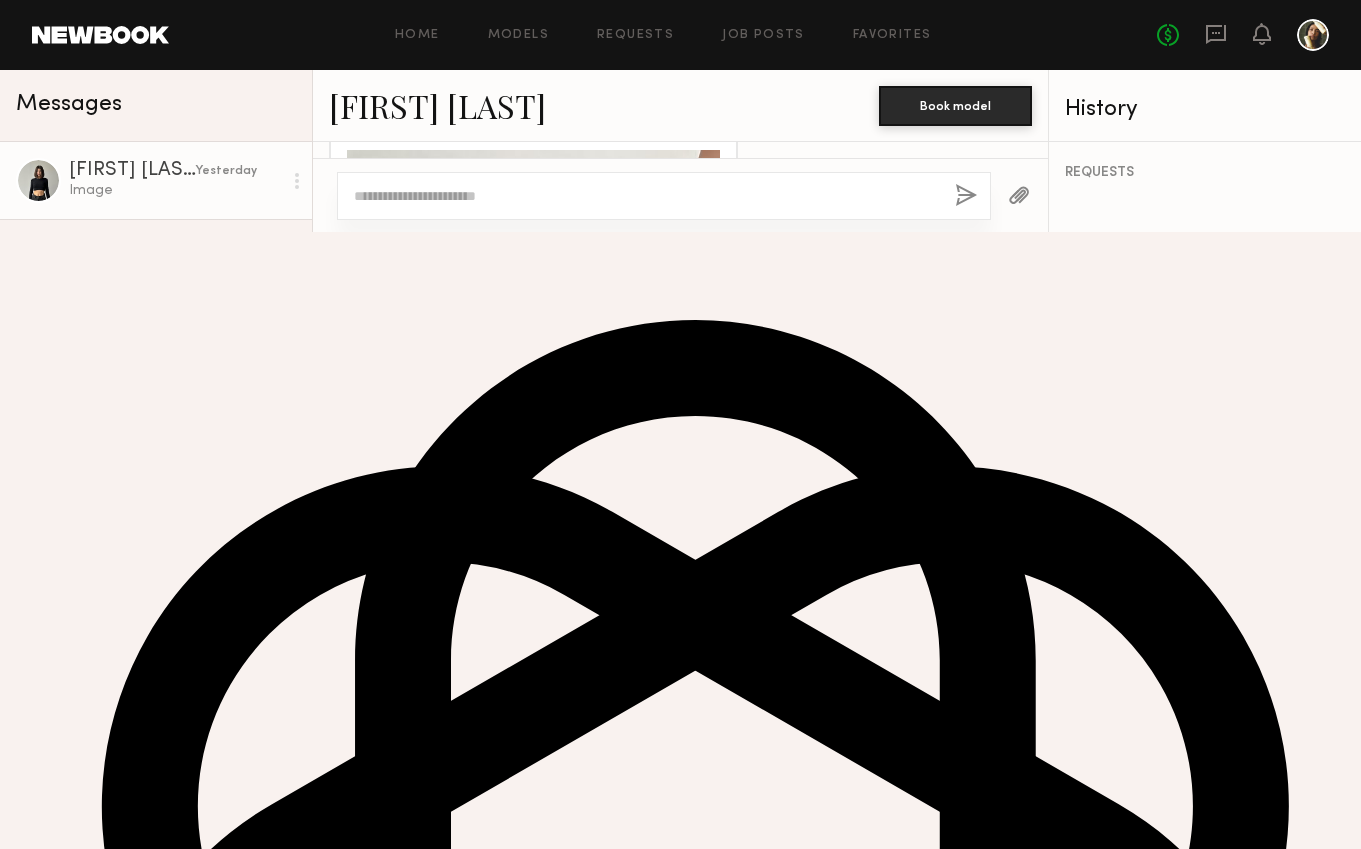 click 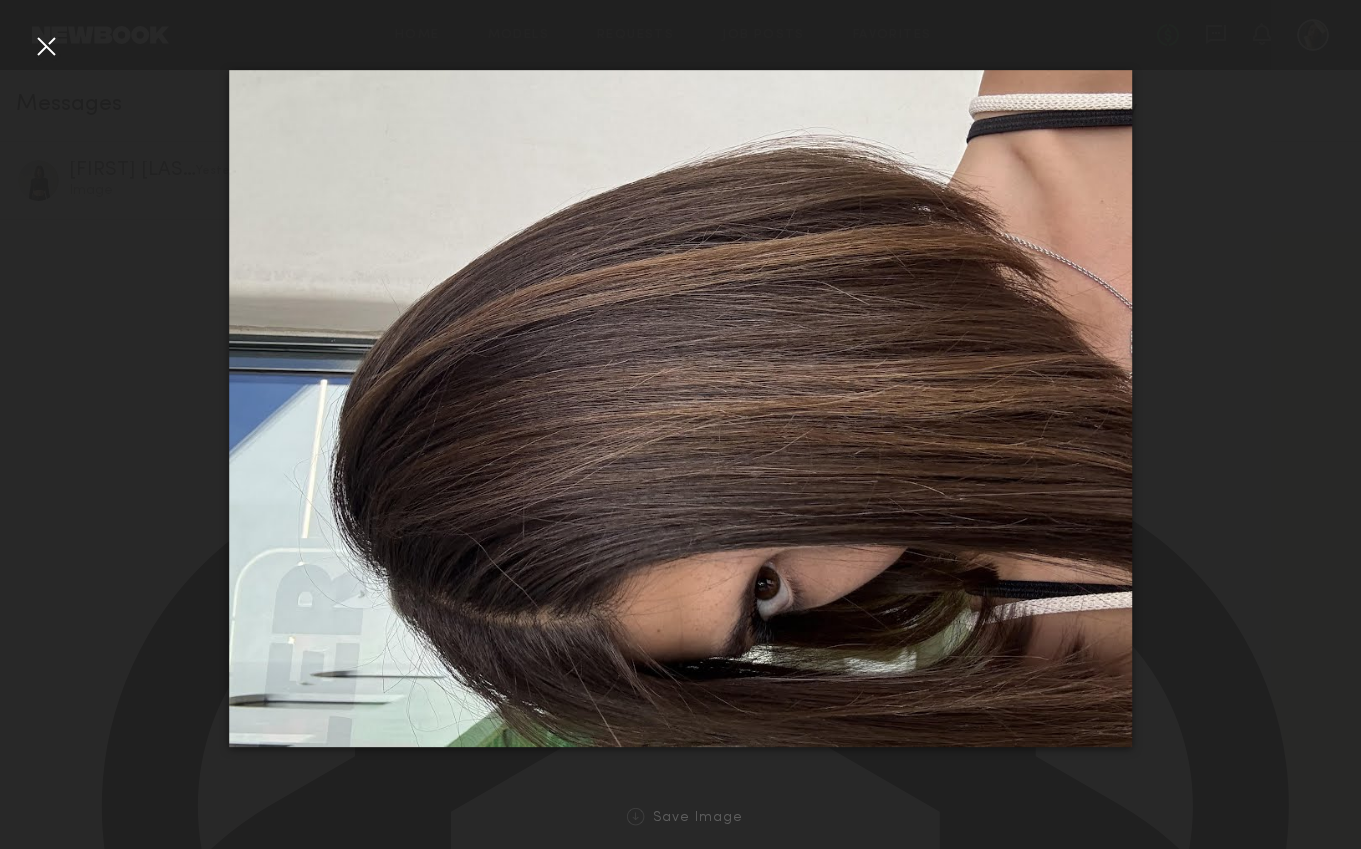 click 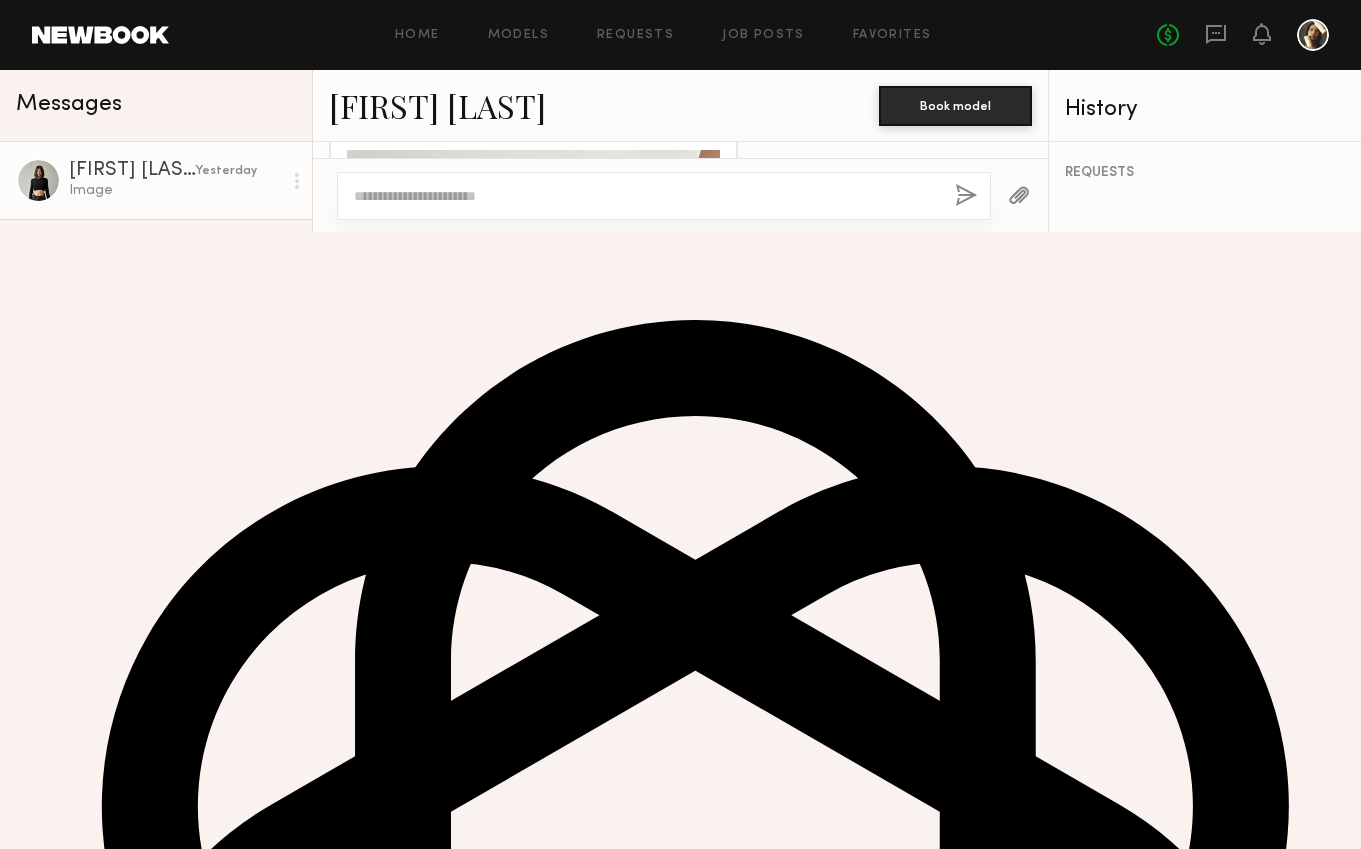 click 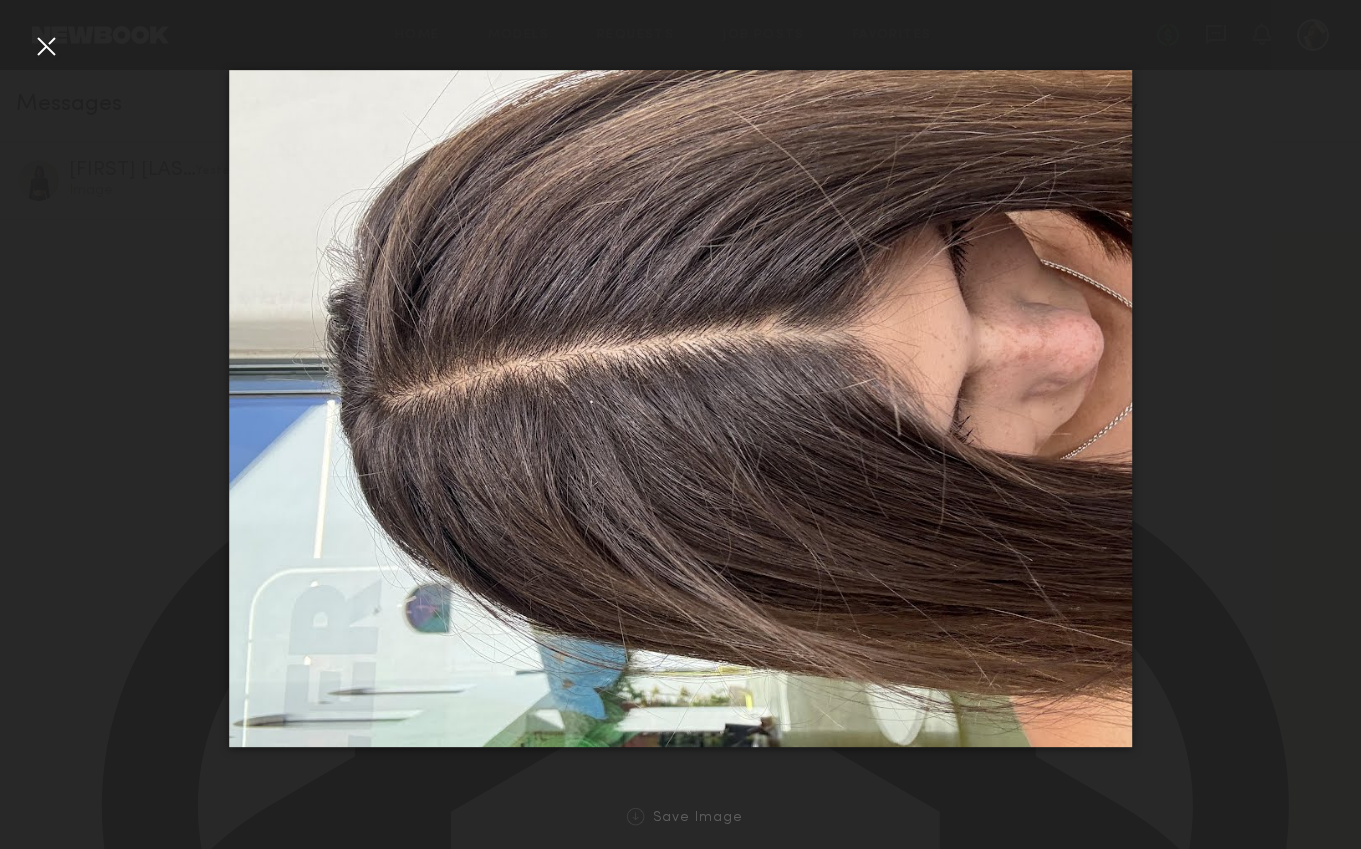 click 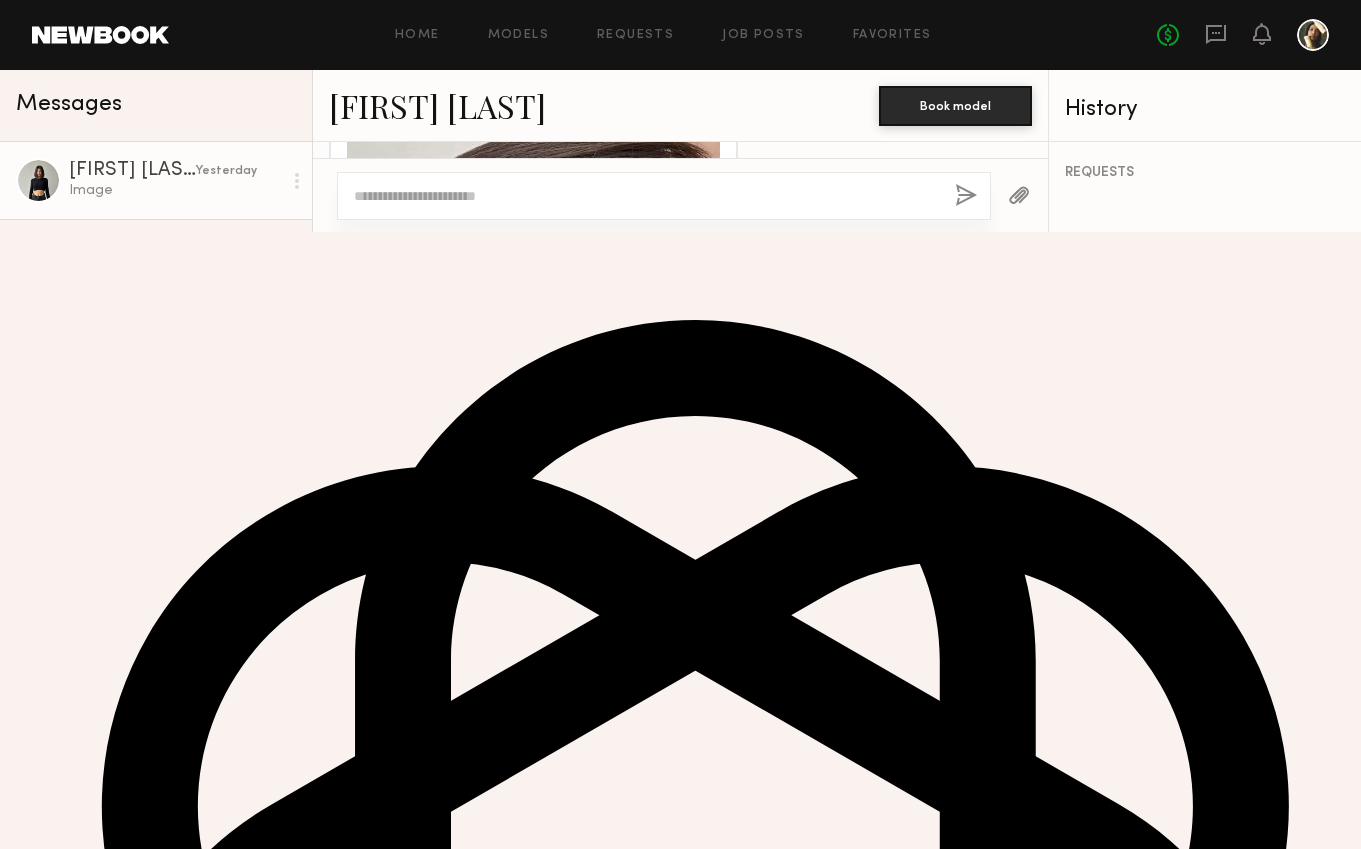 scroll, scrollTop: 1349, scrollLeft: 0, axis: vertical 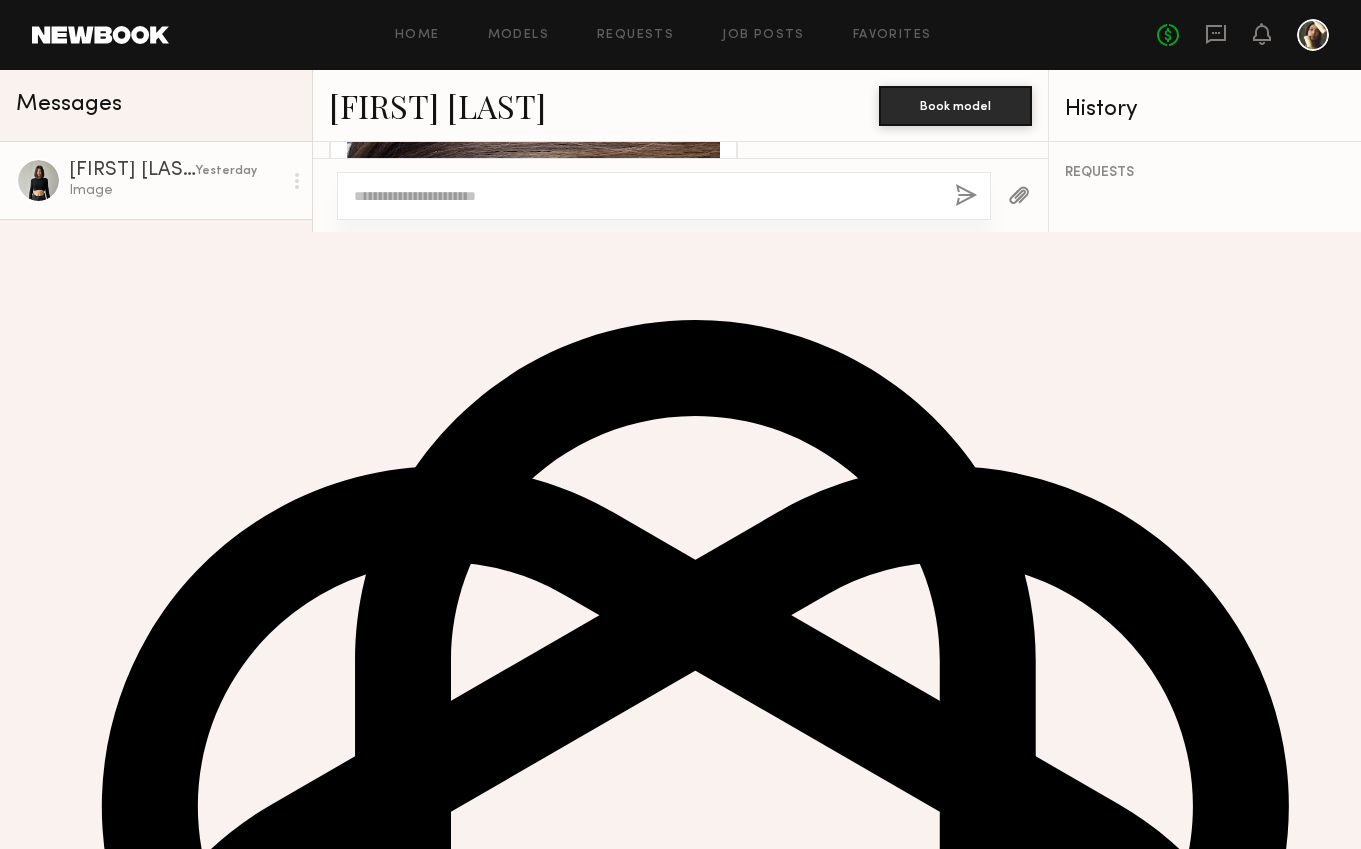 click 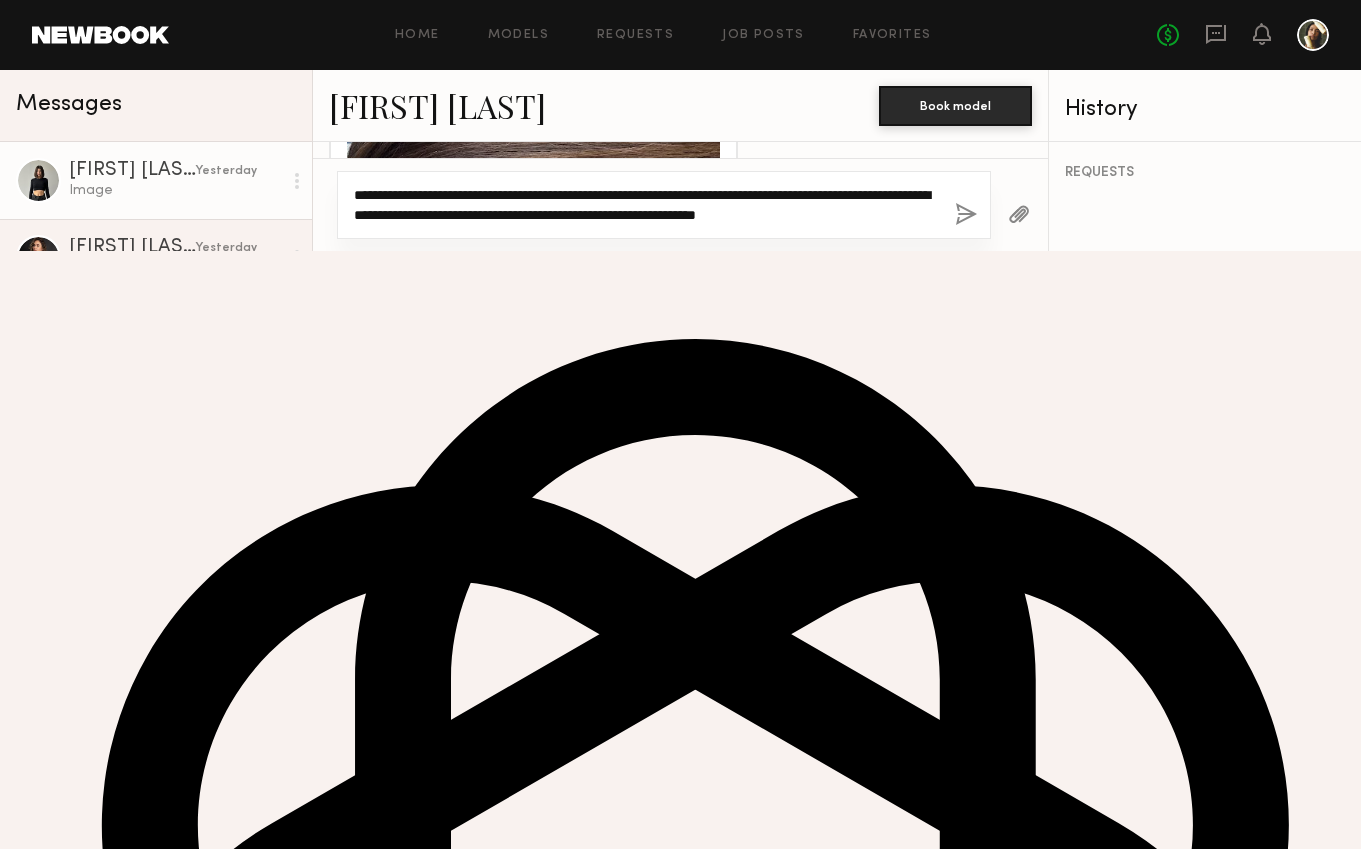 type on "**********" 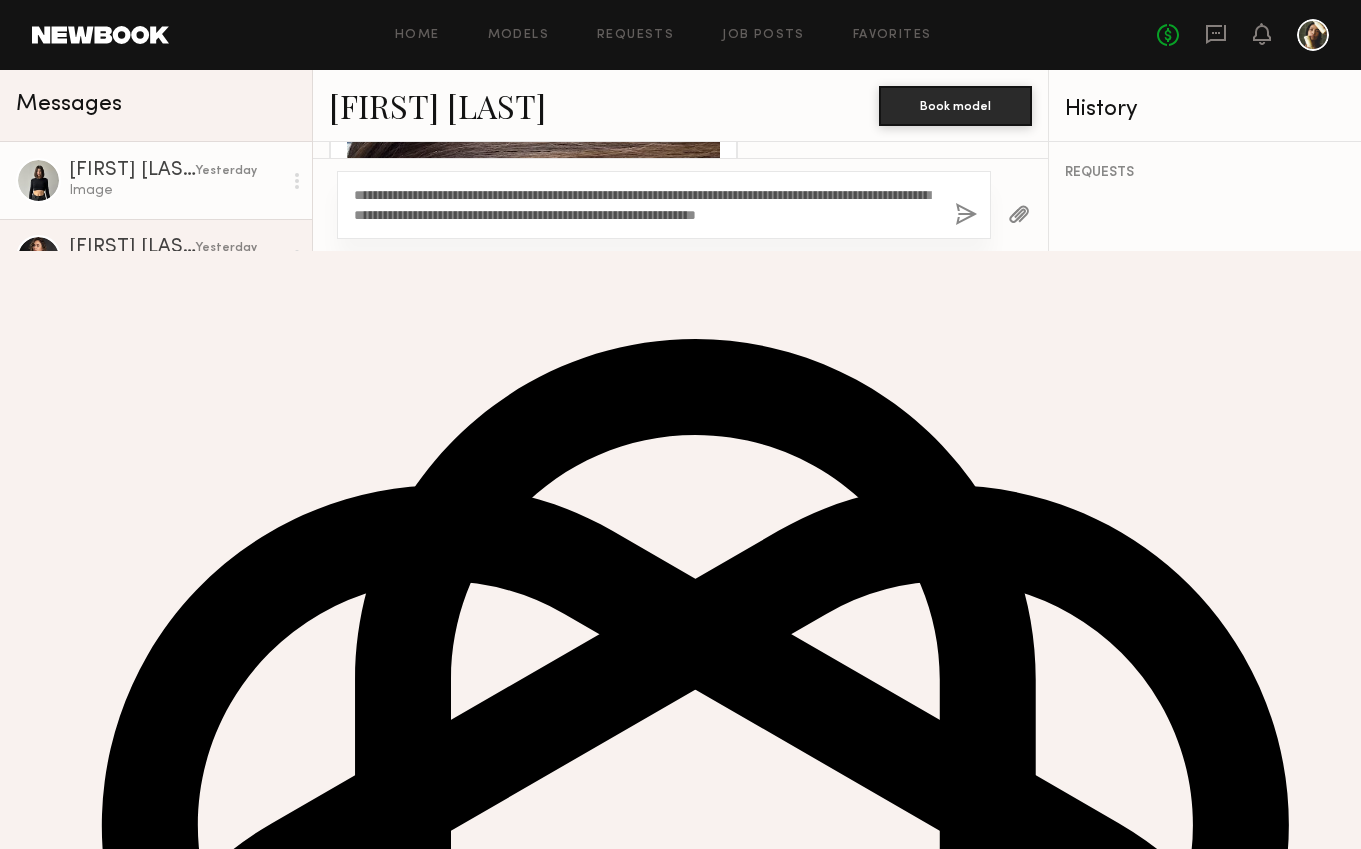 click 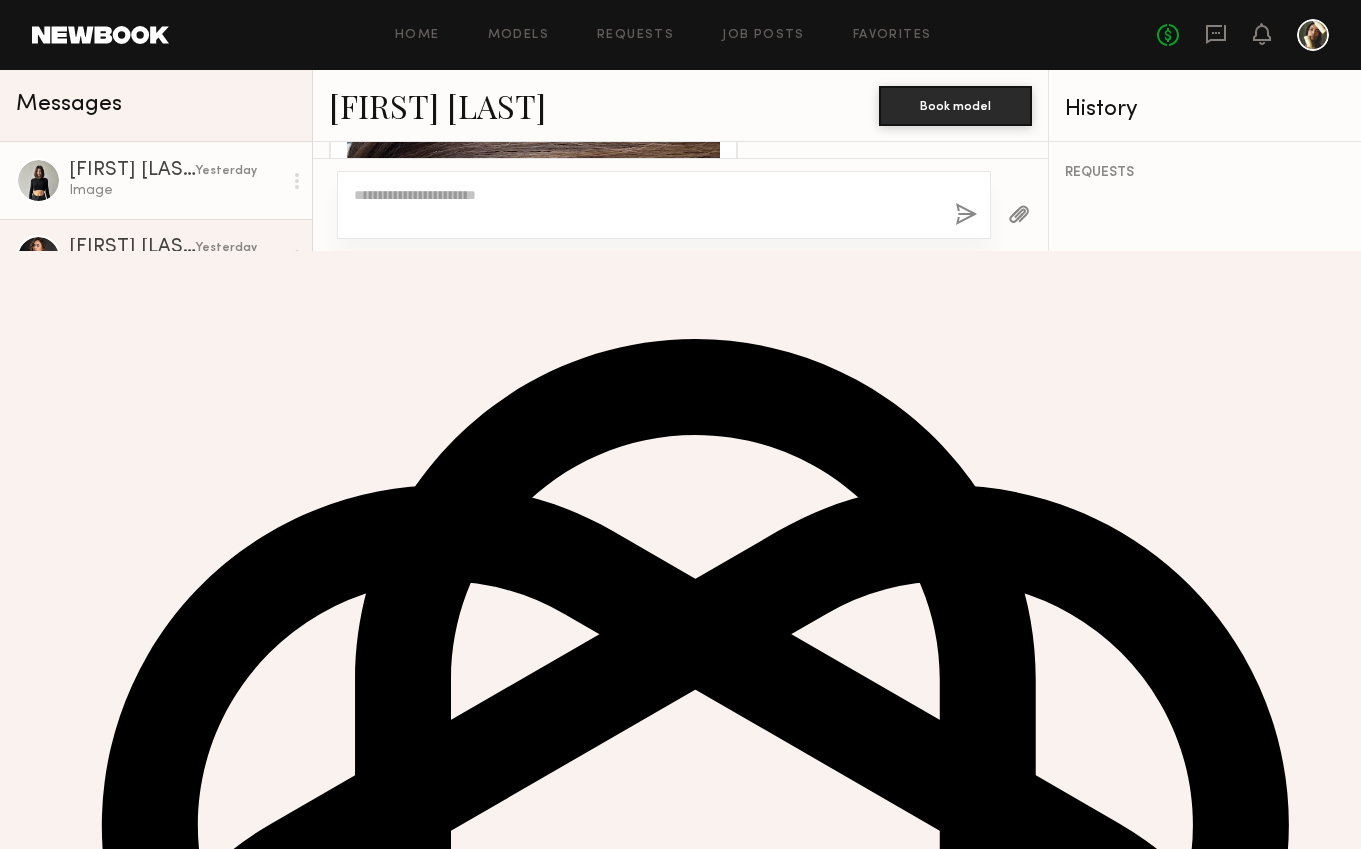 scroll, scrollTop: 1794, scrollLeft: 0, axis: vertical 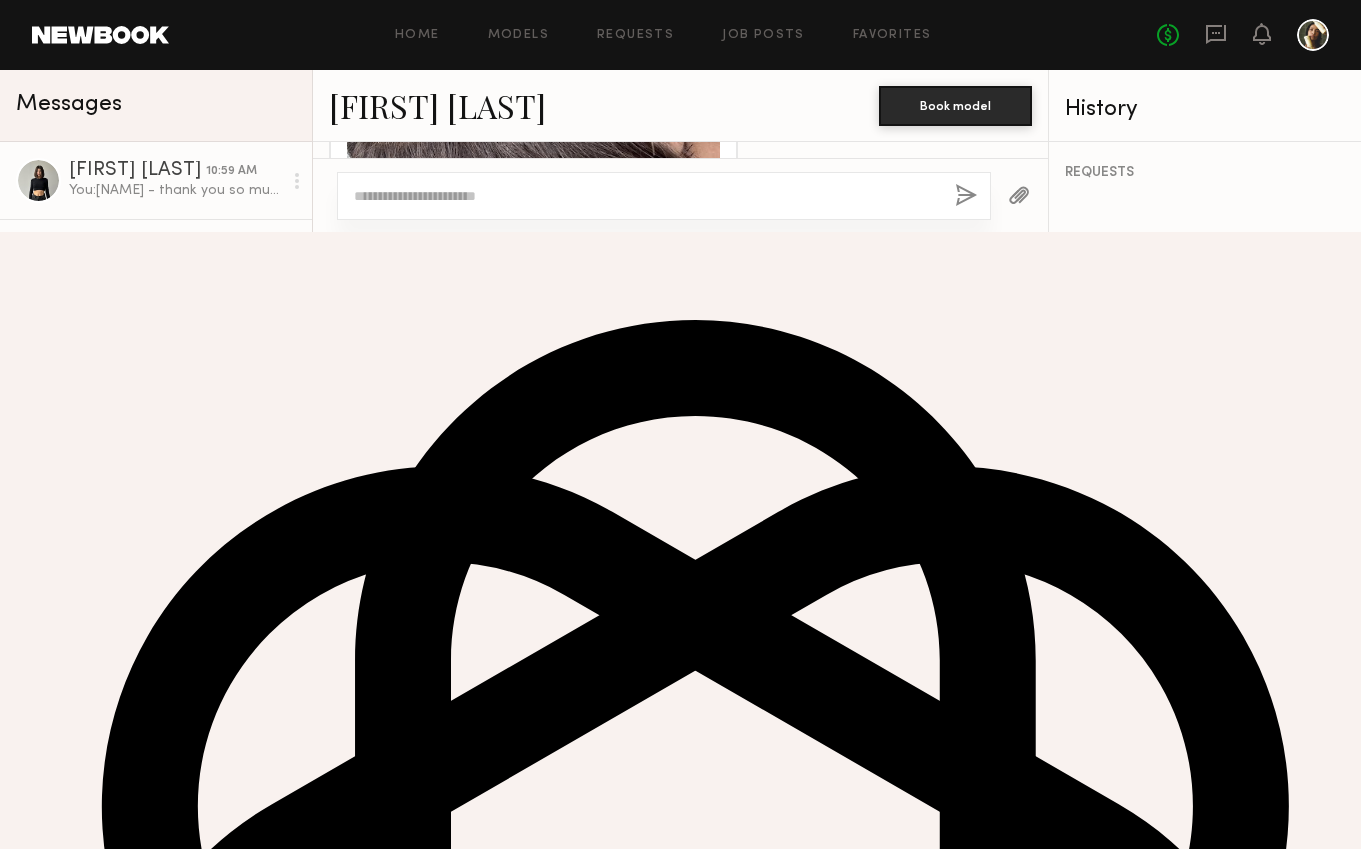 drag, startPoint x: 138, startPoint y: 262, endPoint x: 138, endPoint y: 285, distance: 23 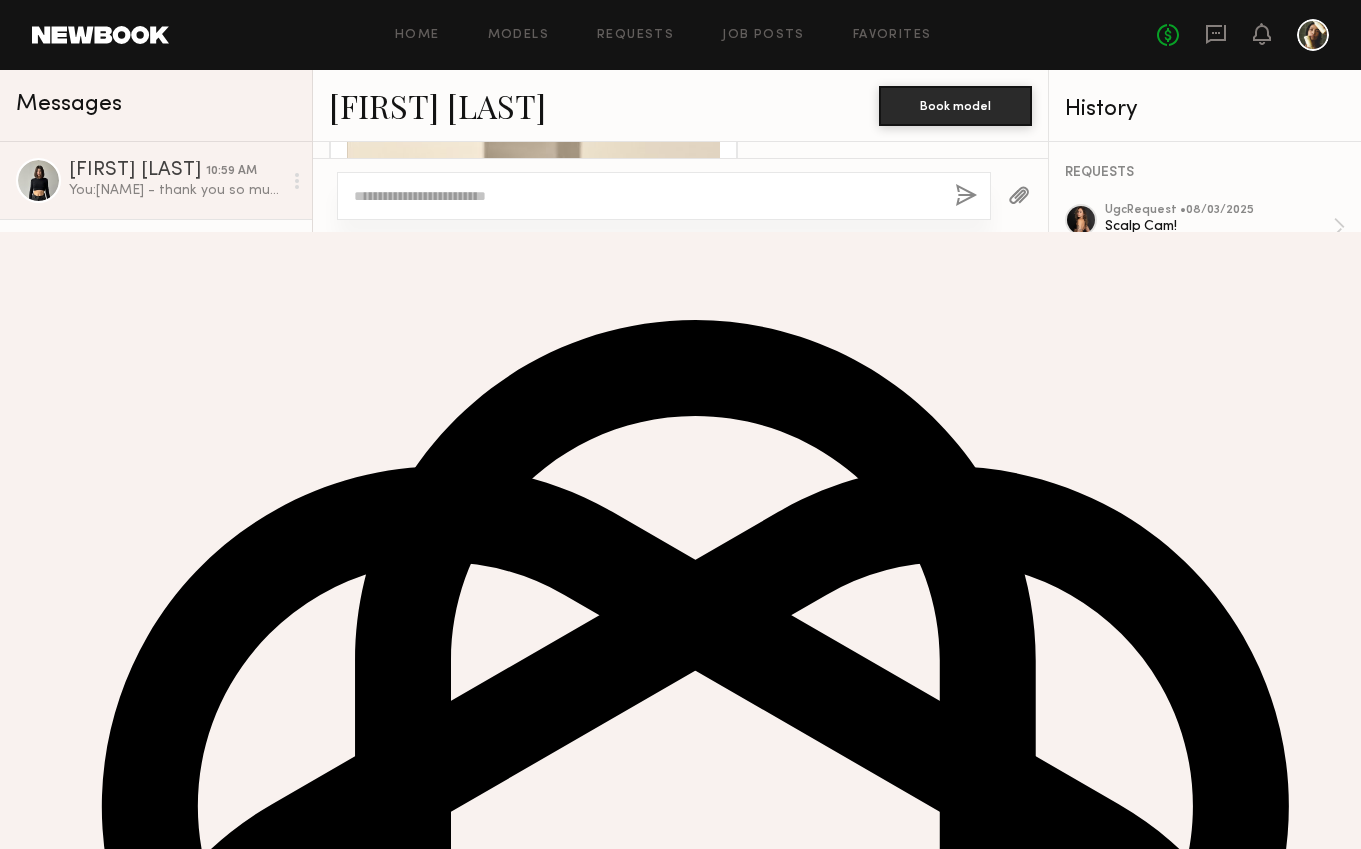 scroll, scrollTop: 2446, scrollLeft: 0, axis: vertical 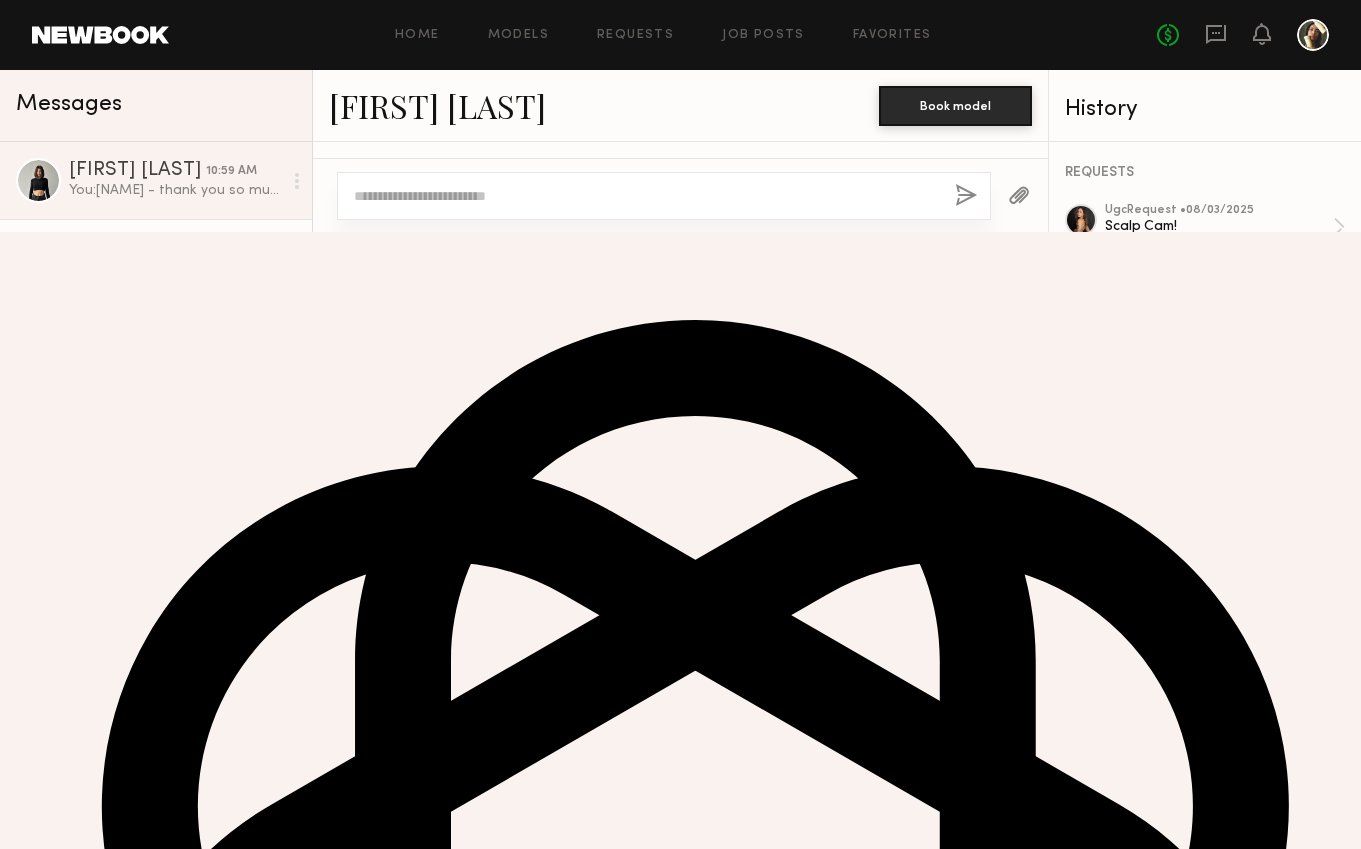 click 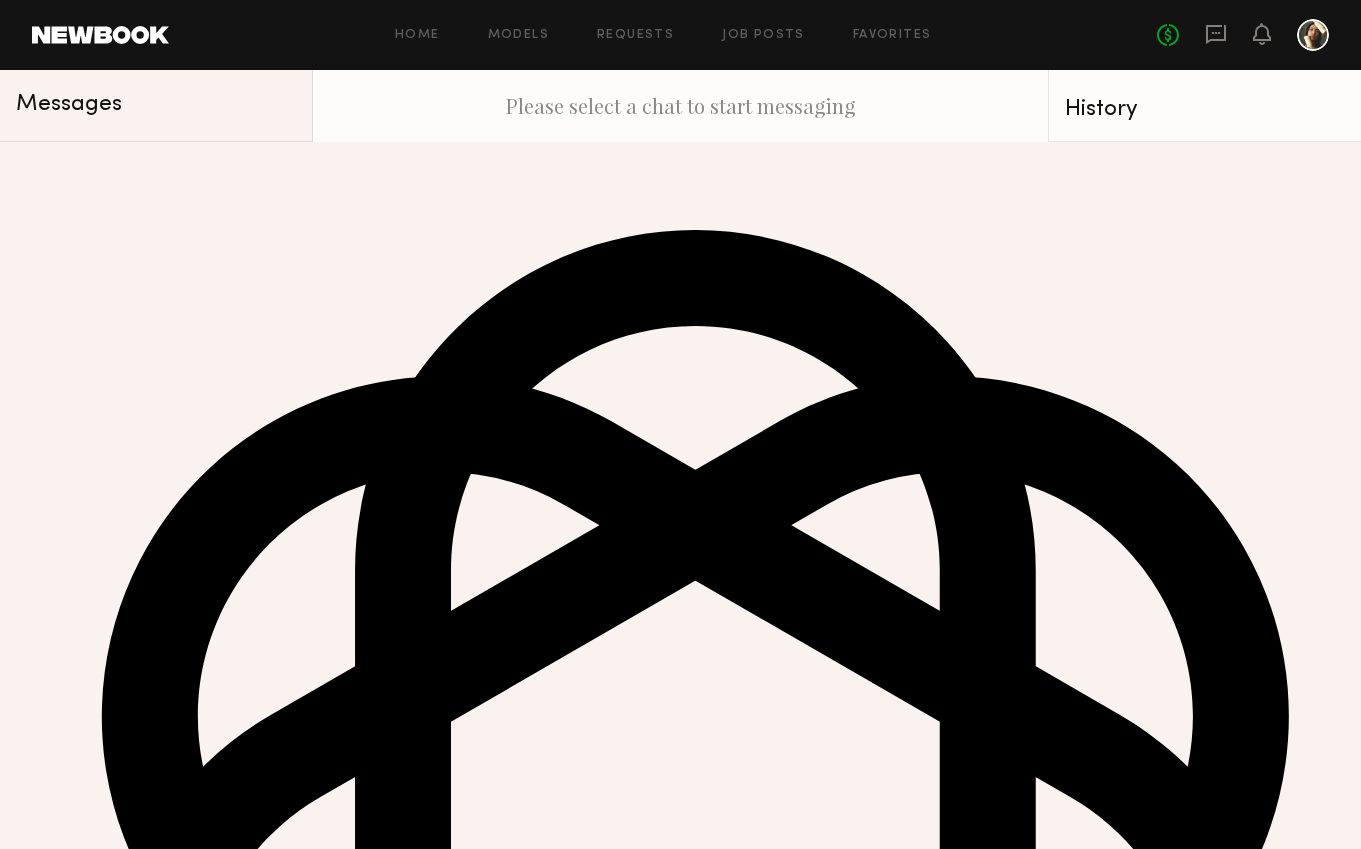 click on "You:  hey [NAME]! thanks for applying to our scalp transformation video! can you send us a pic of your scalp as it is today (or when its the flakiest)? we want to make sure we're able to show a BIG transformation! :)" 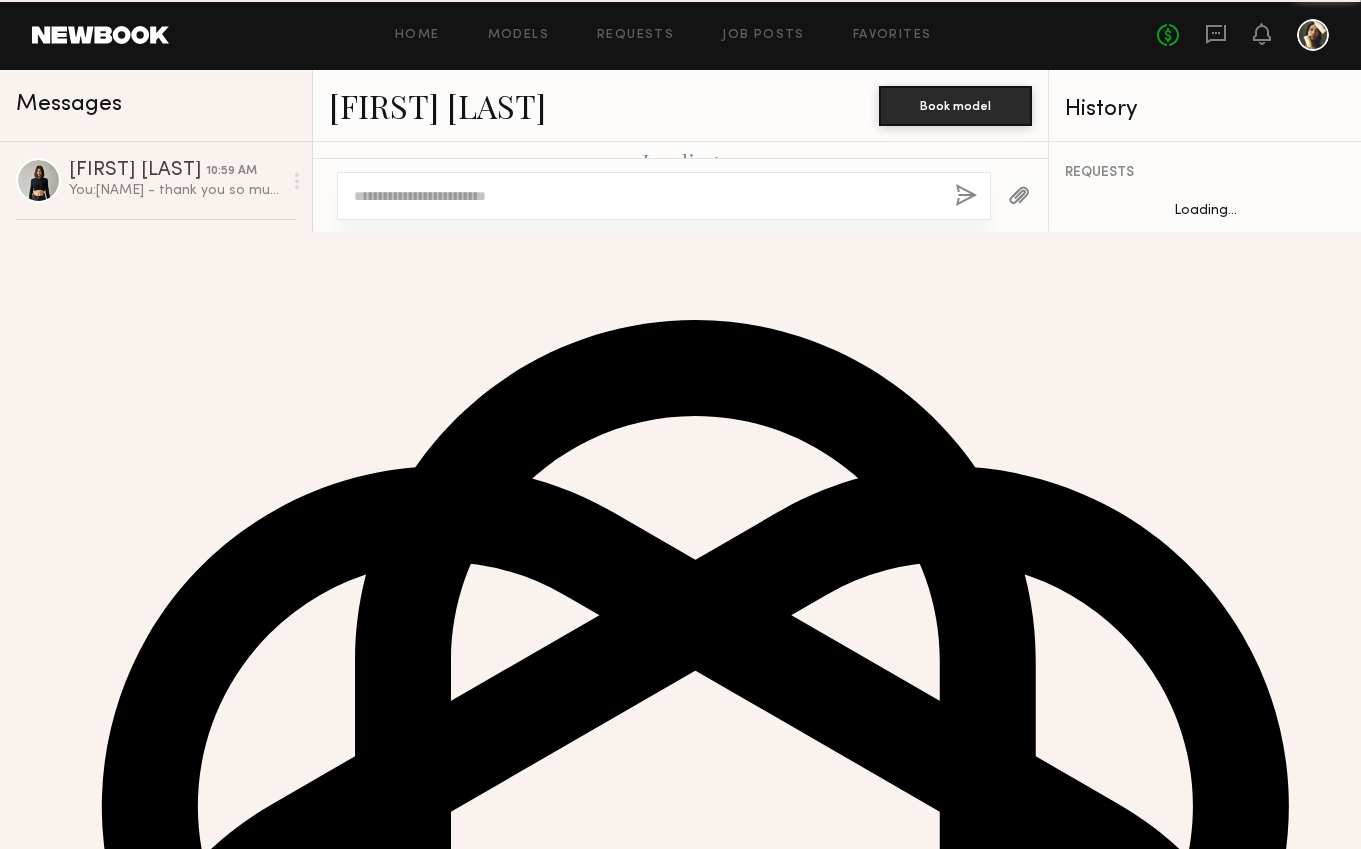 scroll, scrollTop: 520, scrollLeft: 0, axis: vertical 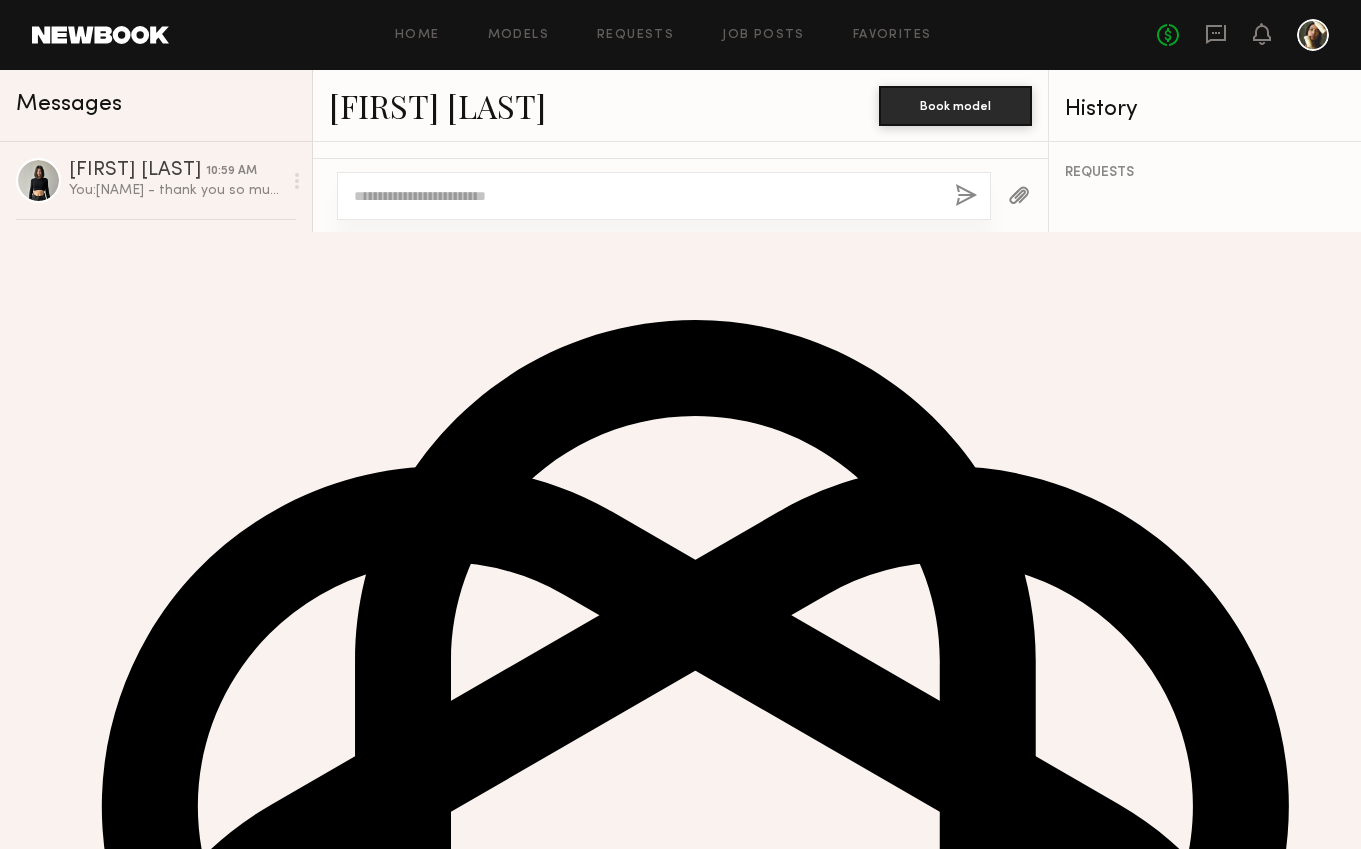 click on "[FIRST] [LAST]" 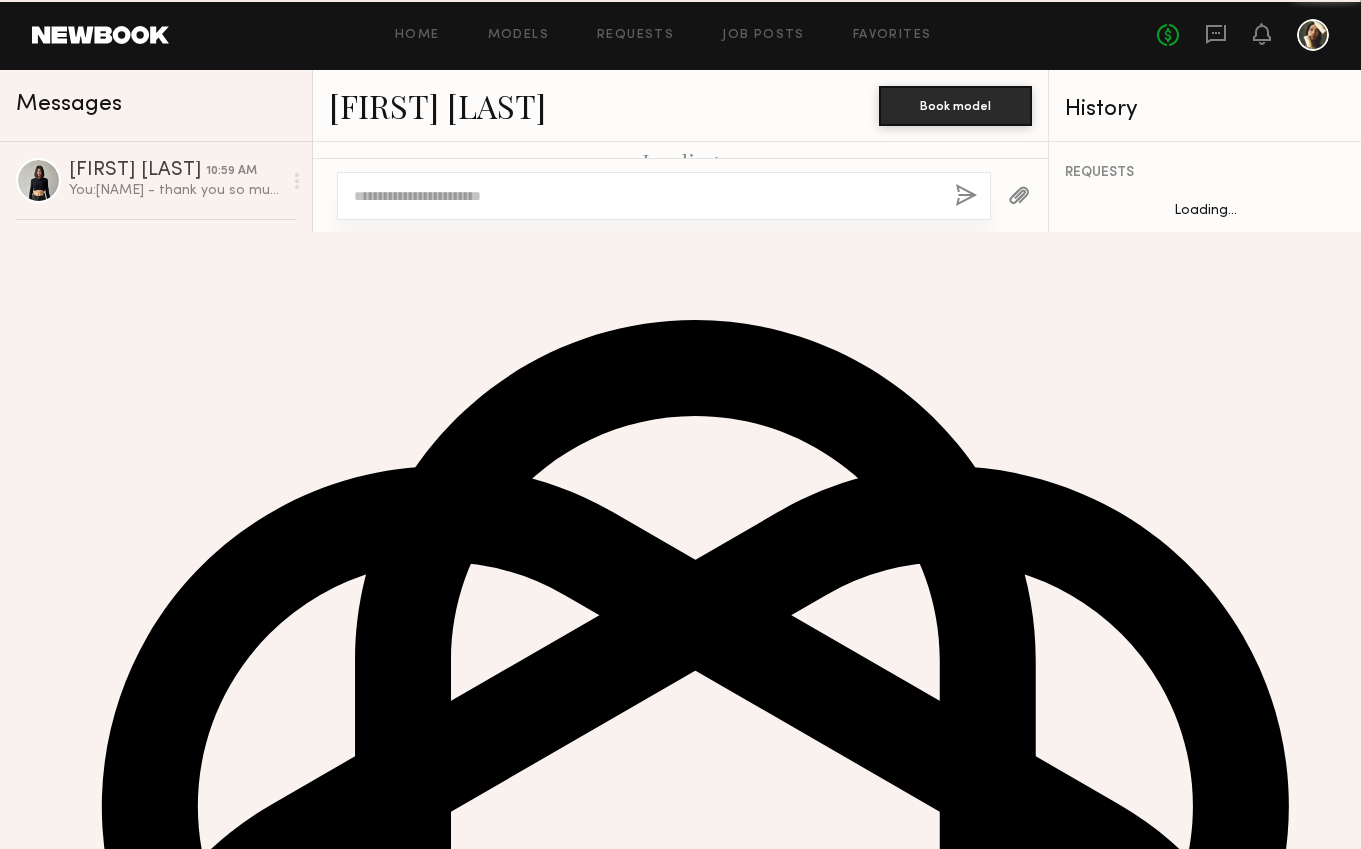 scroll, scrollTop: 1061, scrollLeft: 0, axis: vertical 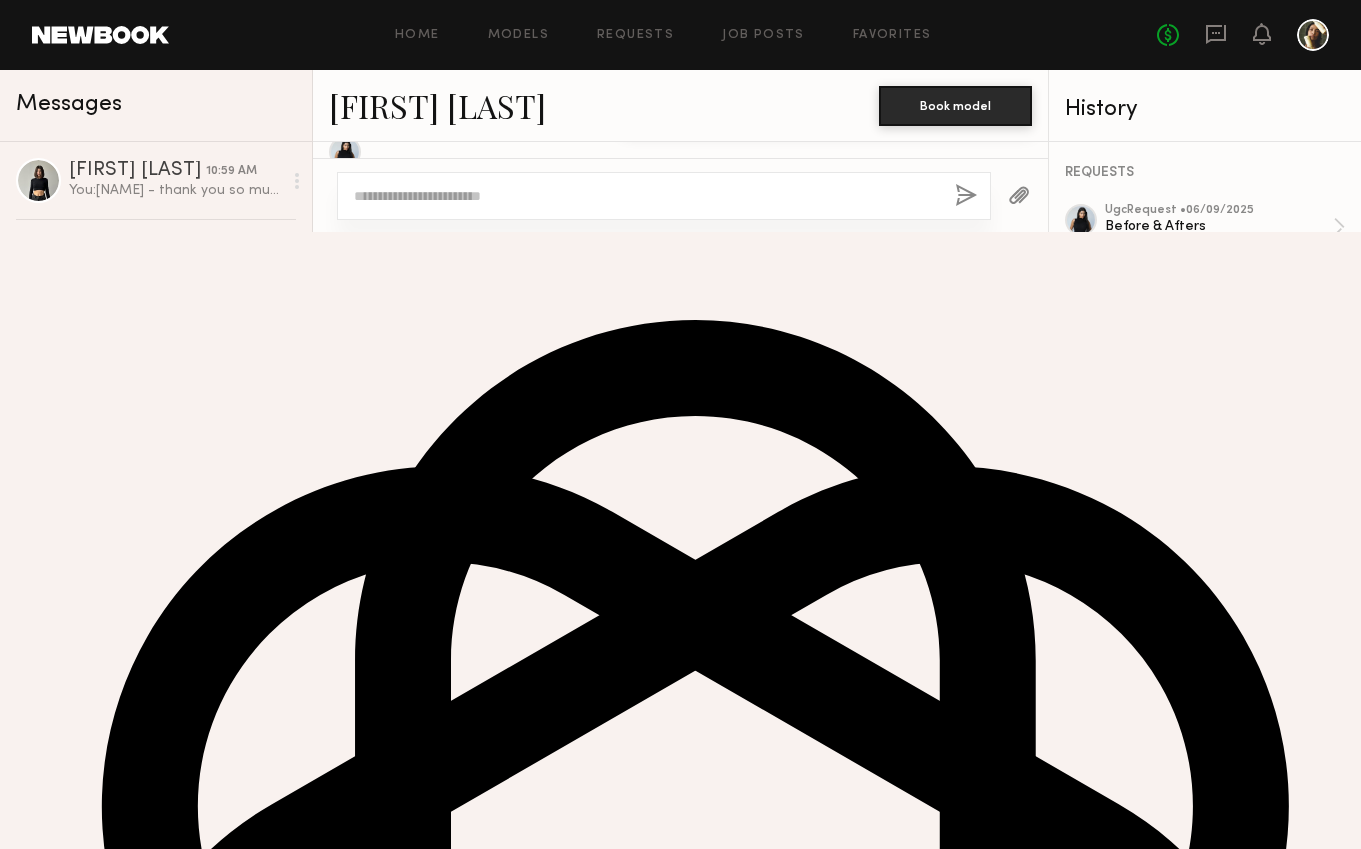 click on "[FIRST] [LAST]" 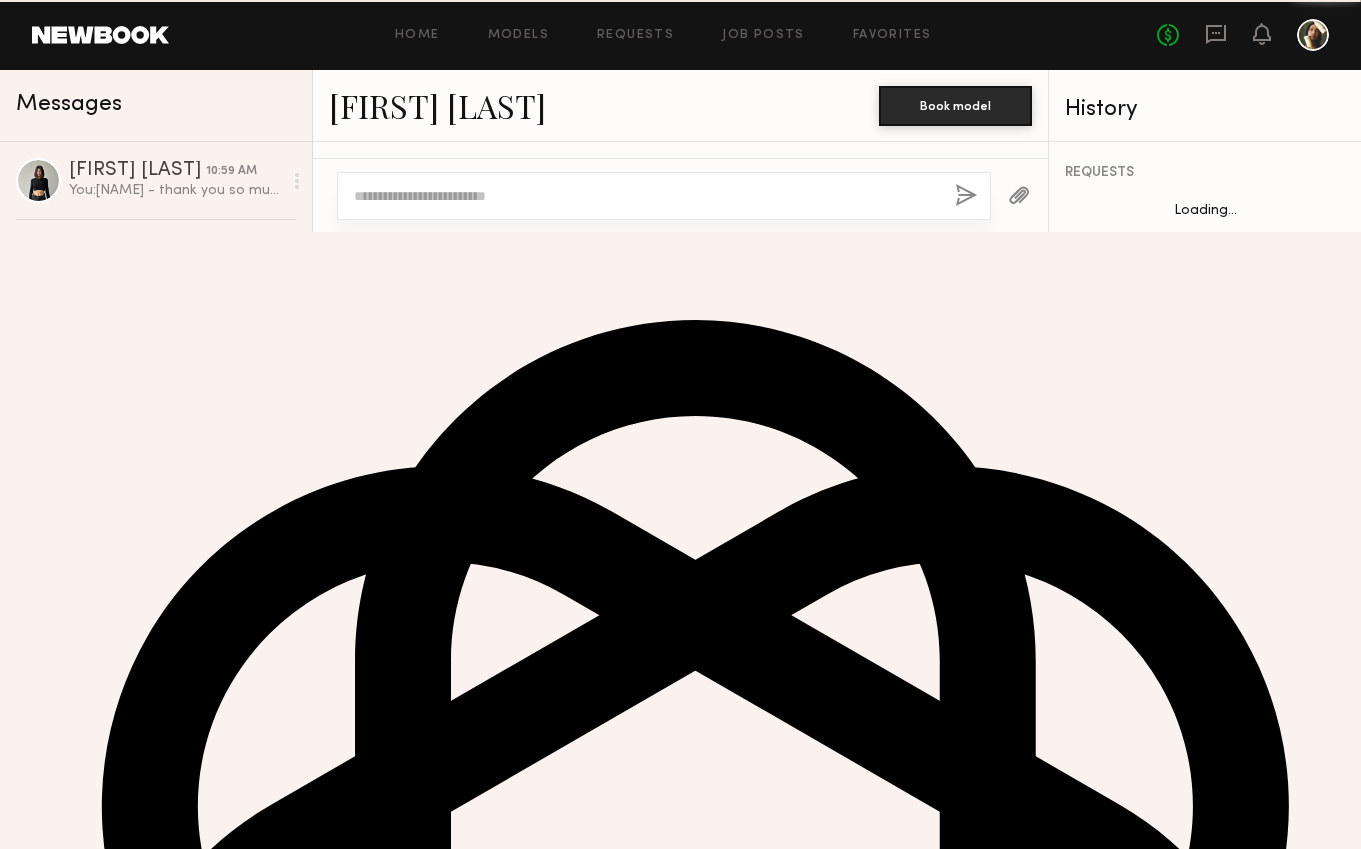 scroll, scrollTop: 1494, scrollLeft: 0, axis: vertical 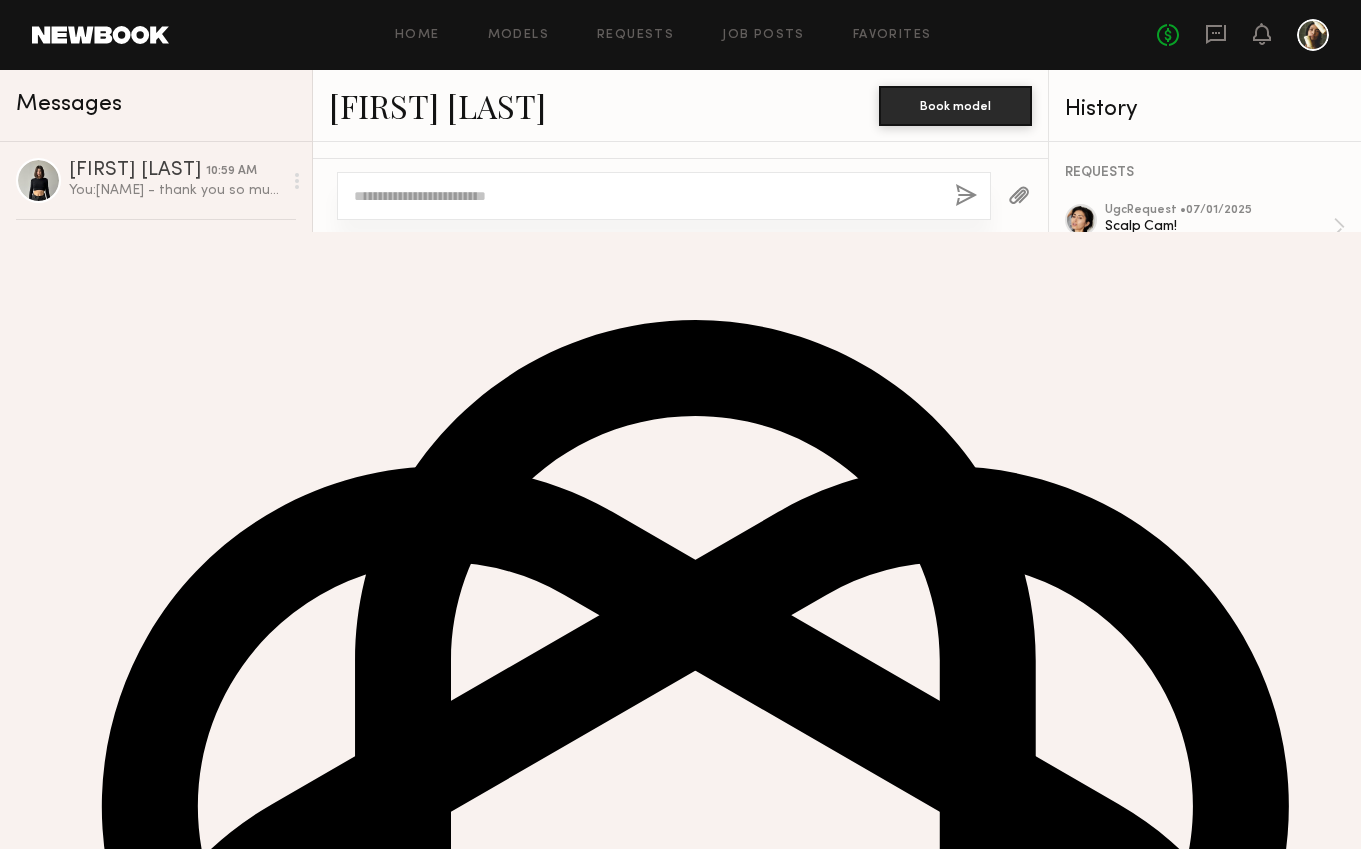click 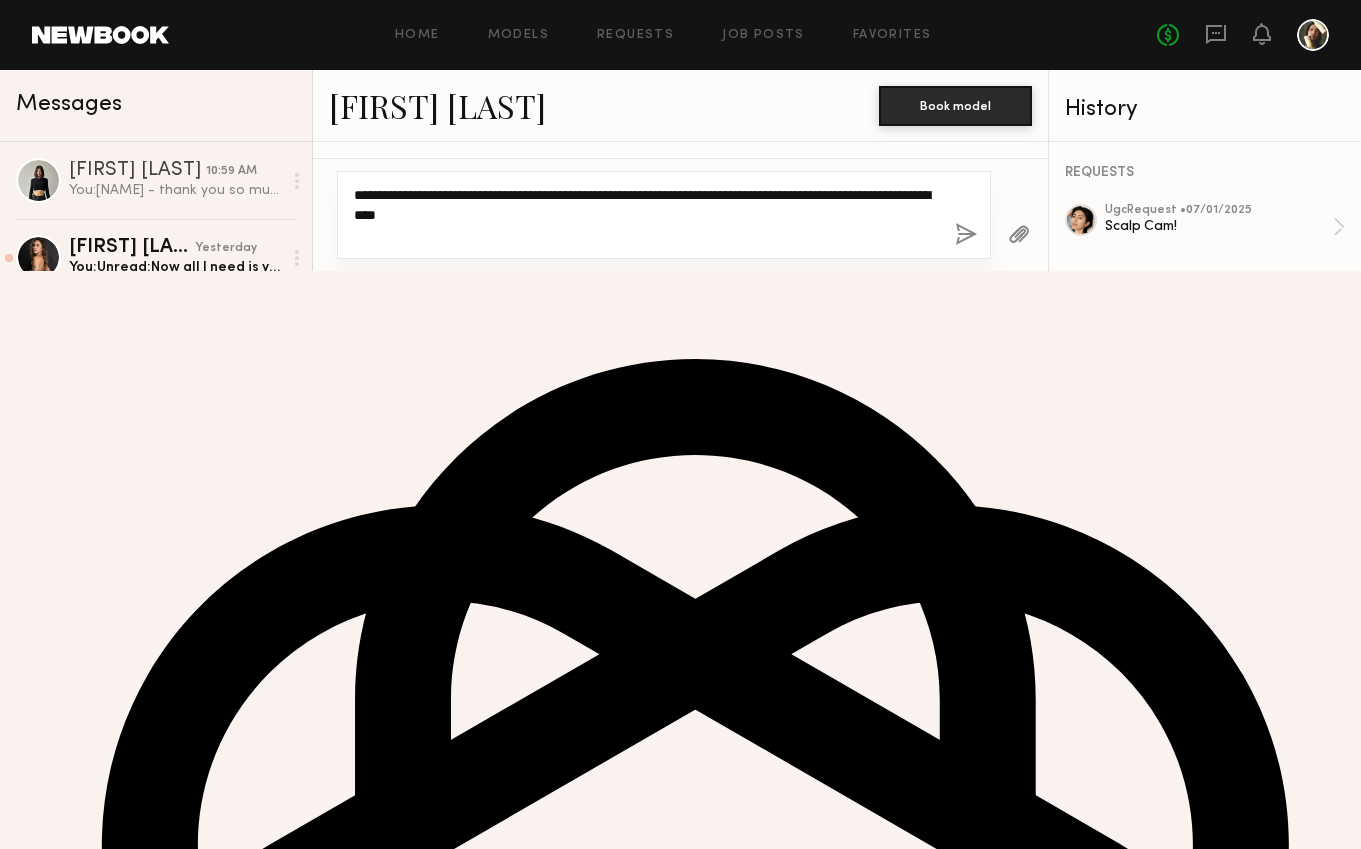 type on "**********" 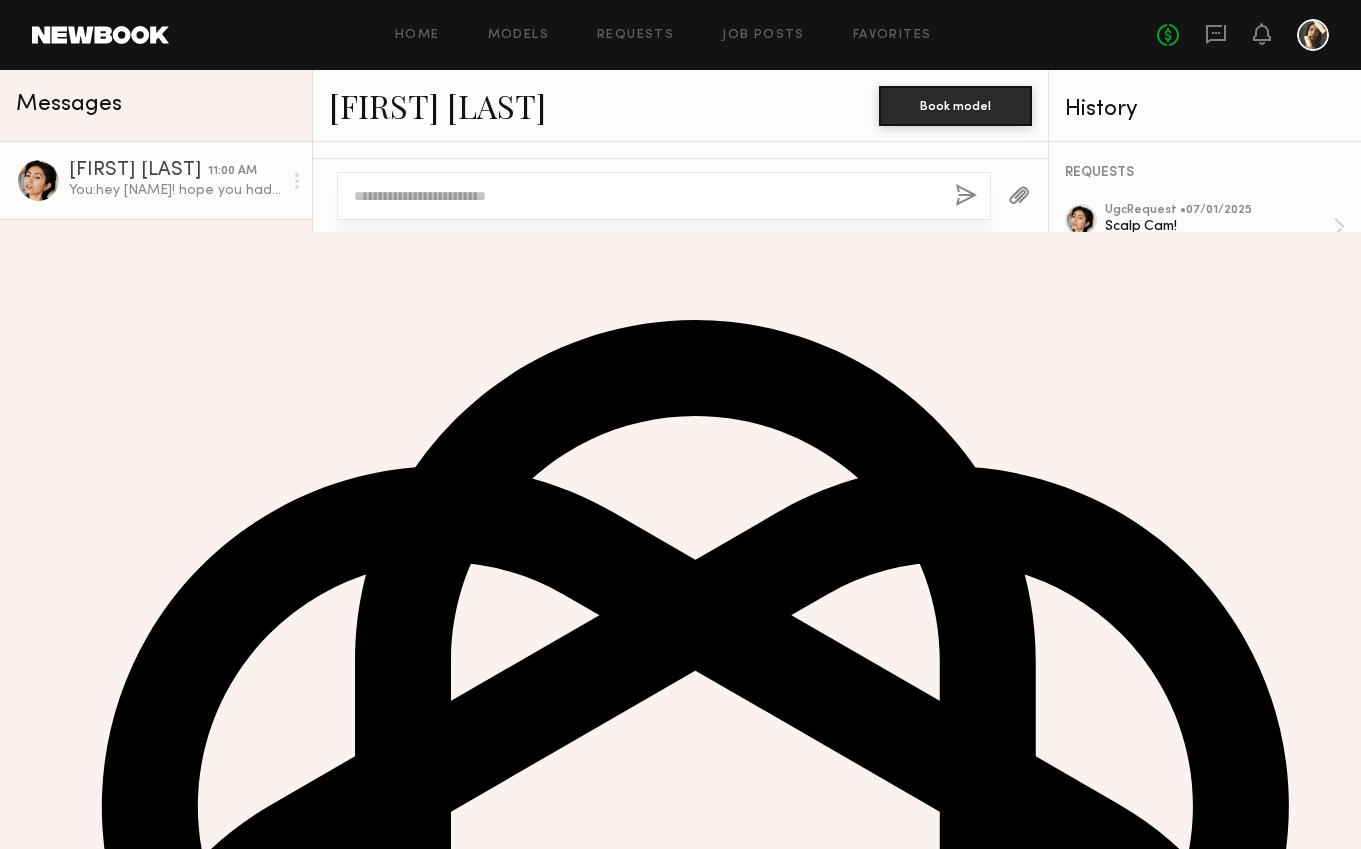 scroll, scrollTop: 1541, scrollLeft: 0, axis: vertical 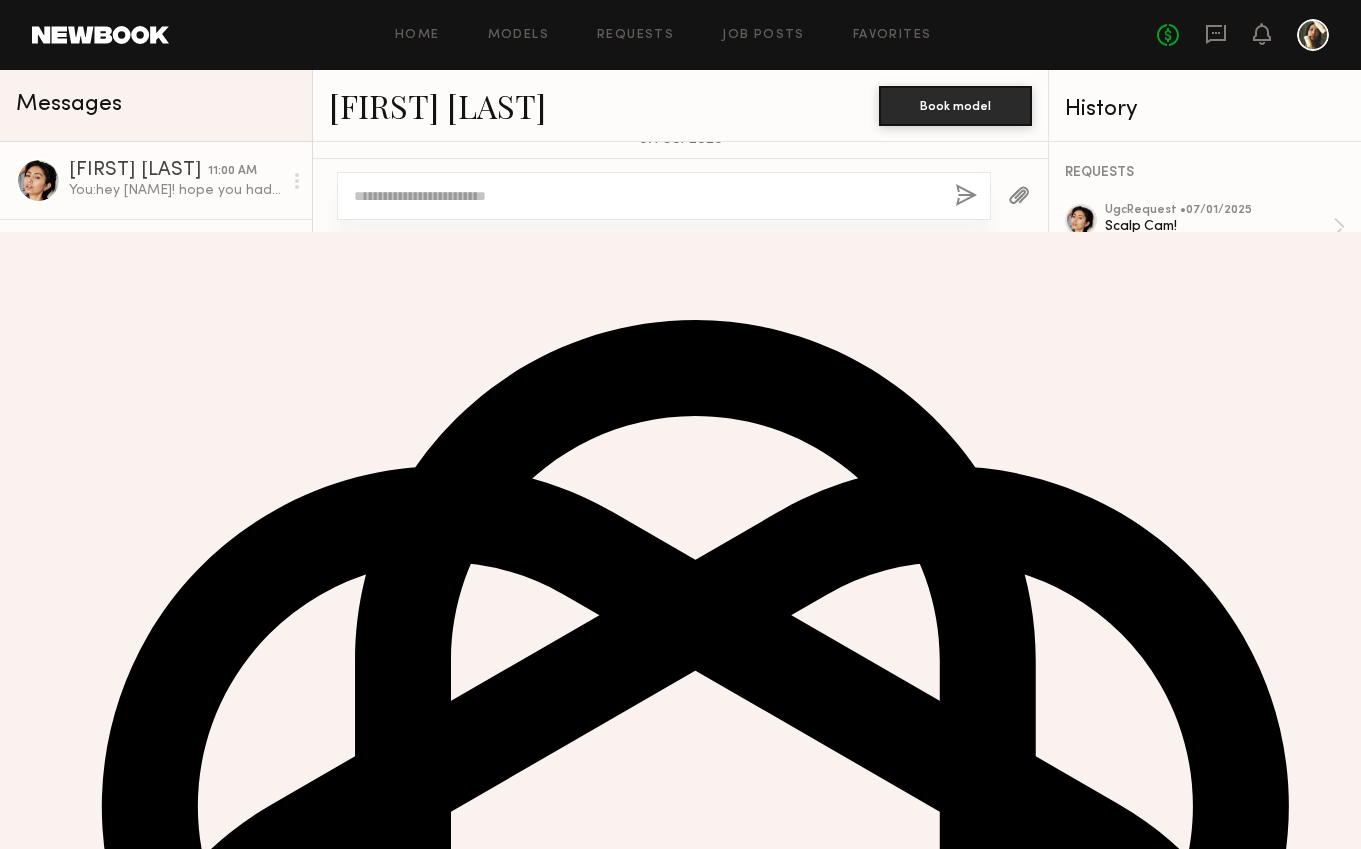 type 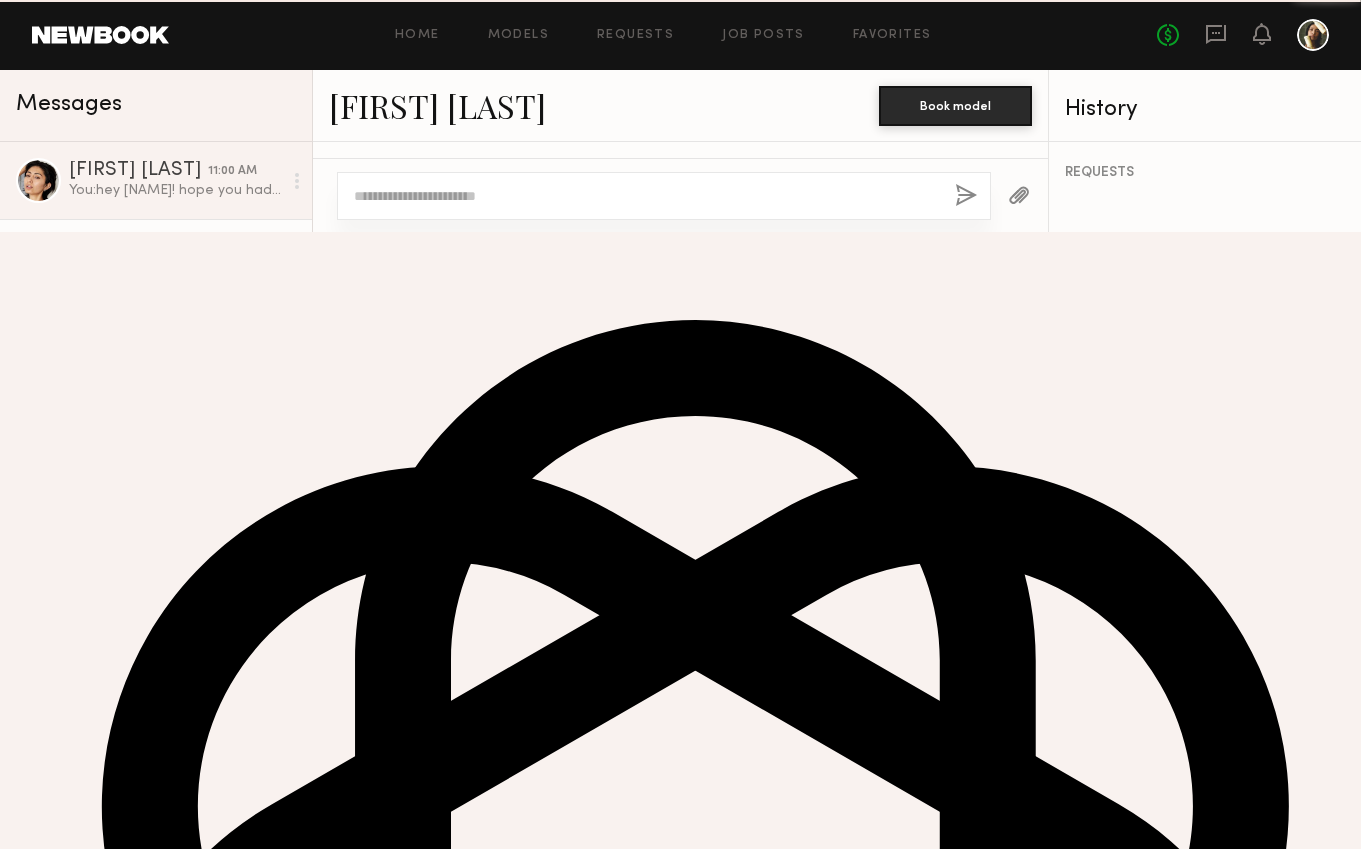 scroll, scrollTop: 1634, scrollLeft: 0, axis: vertical 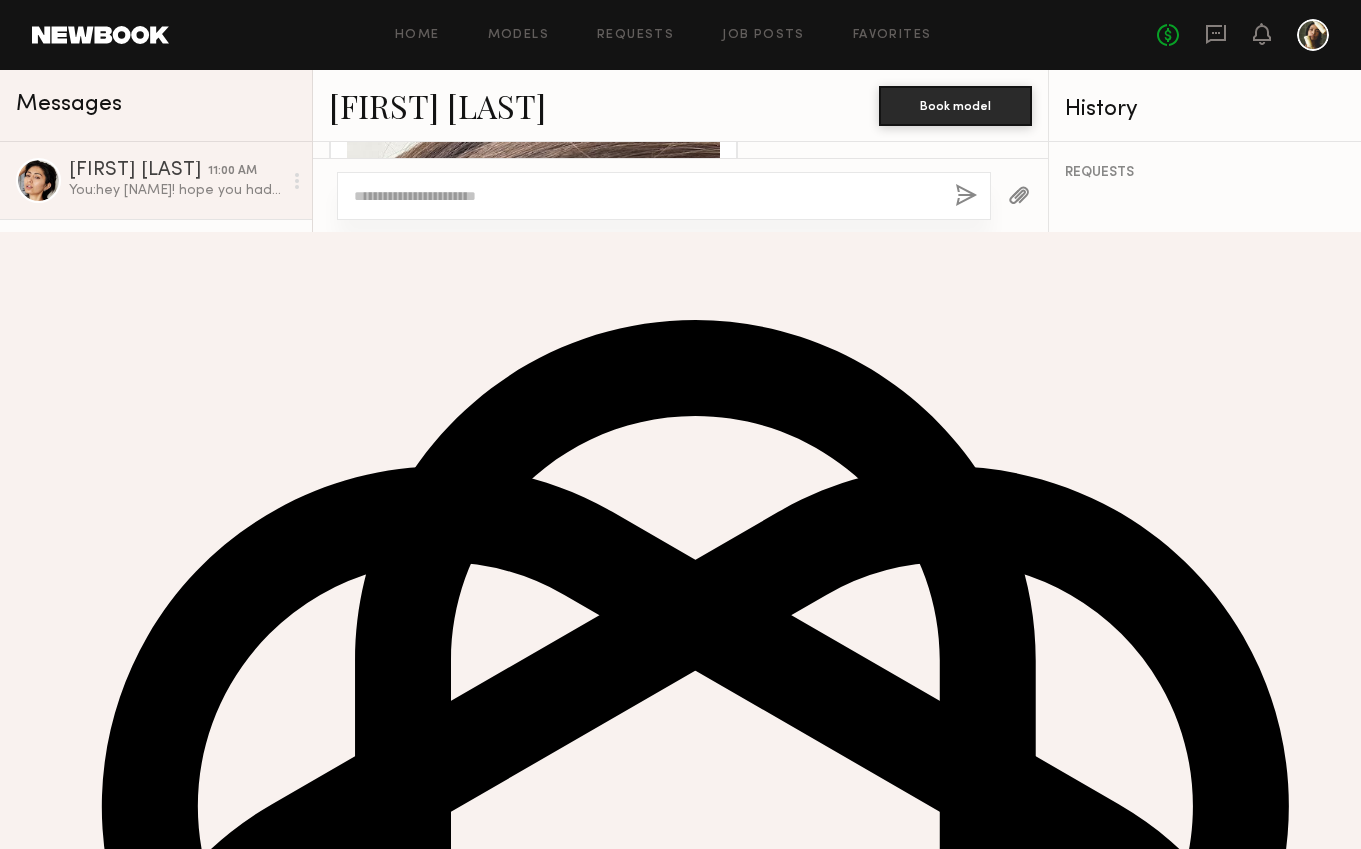 click on "08/01/2025" 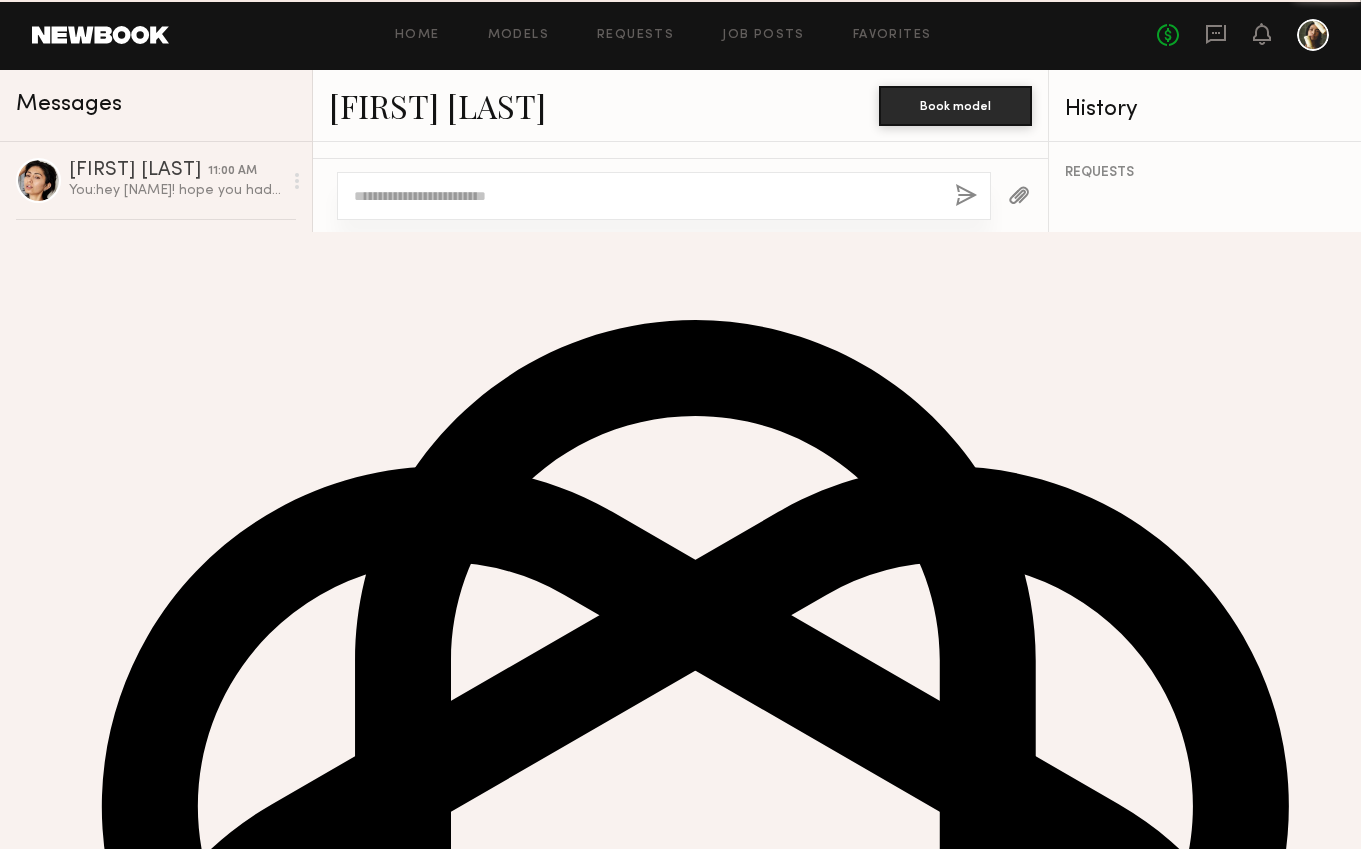 scroll, scrollTop: 520, scrollLeft: 0, axis: vertical 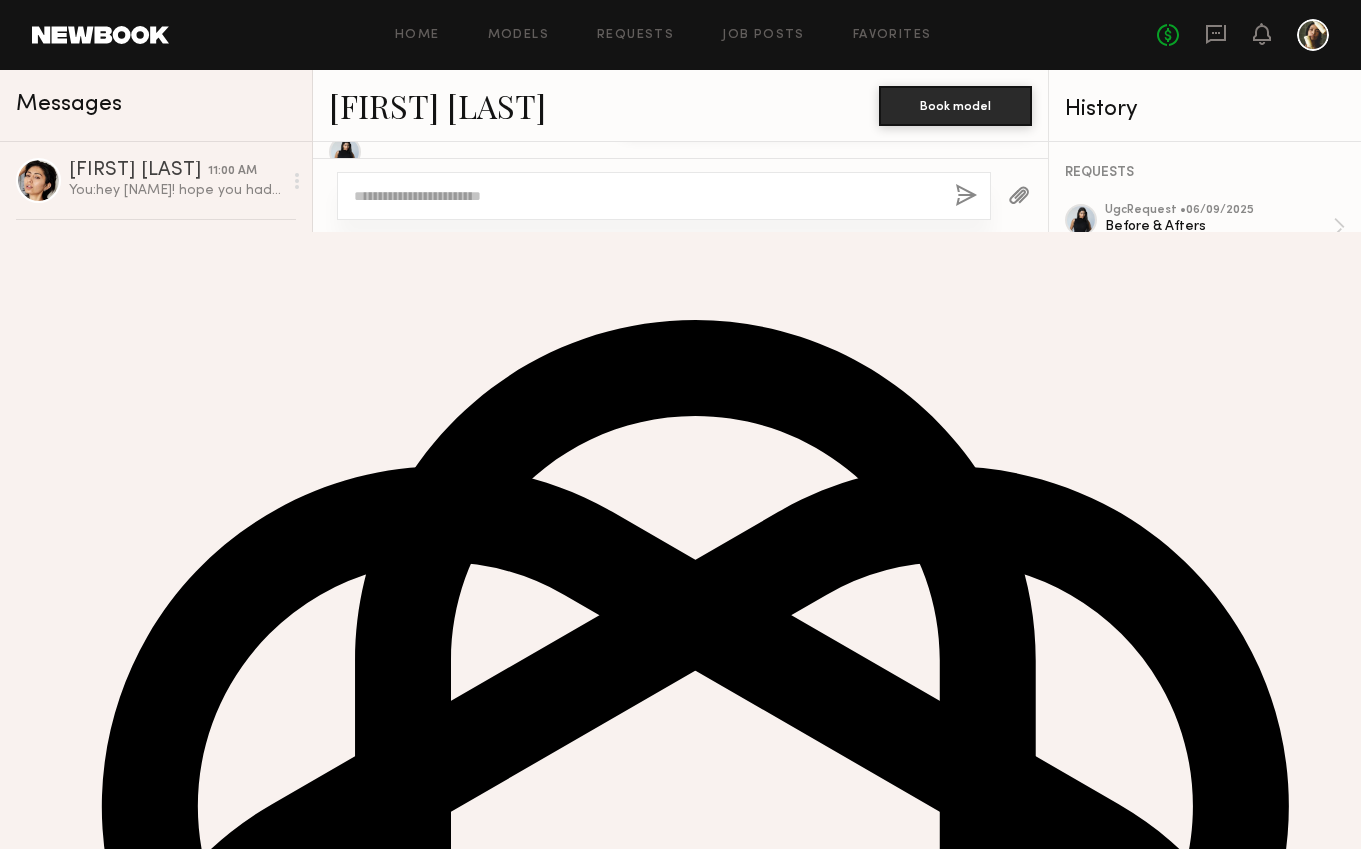 click on "You:  Thank you. Please let us know what else you might need." 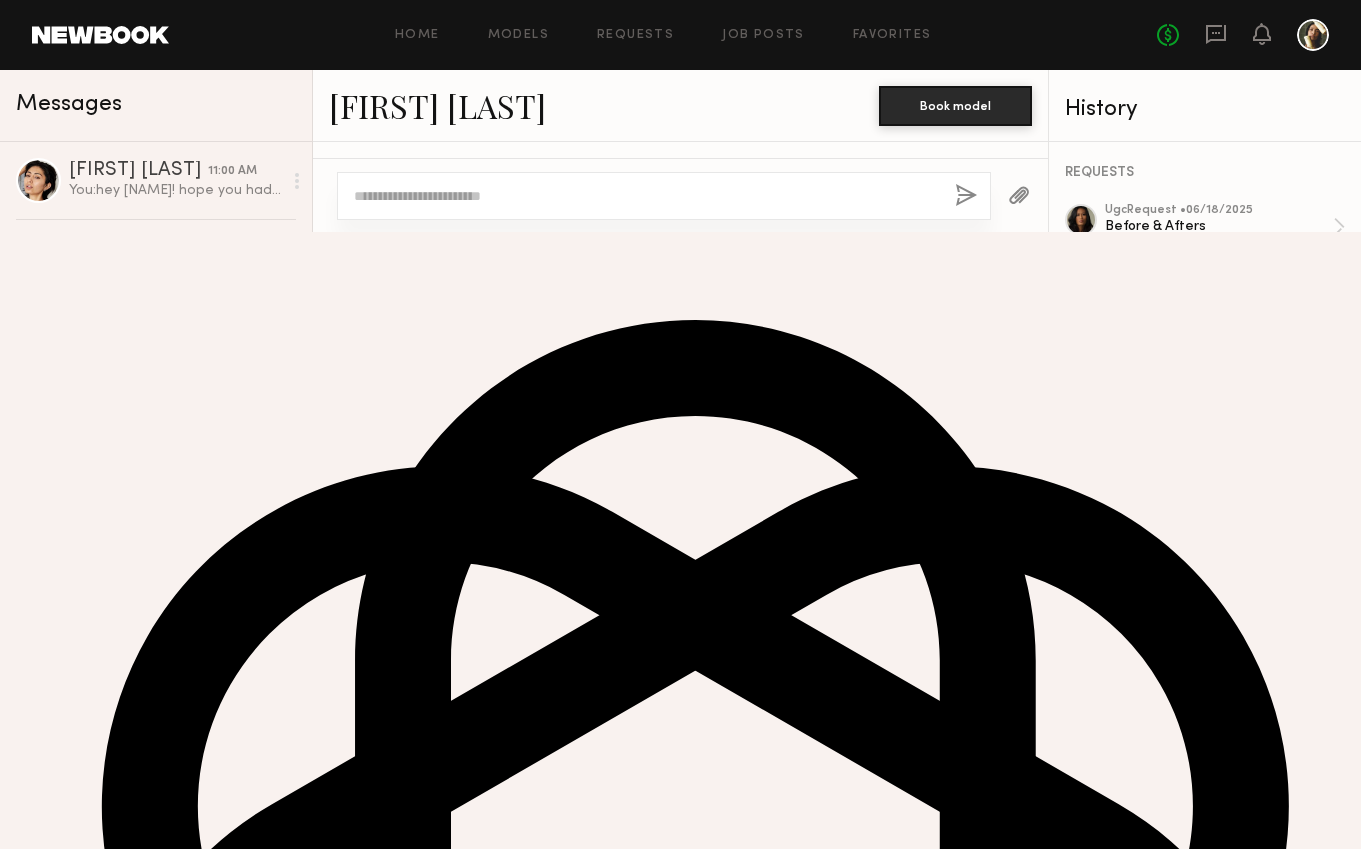 scroll, scrollTop: 755, scrollLeft: 0, axis: vertical 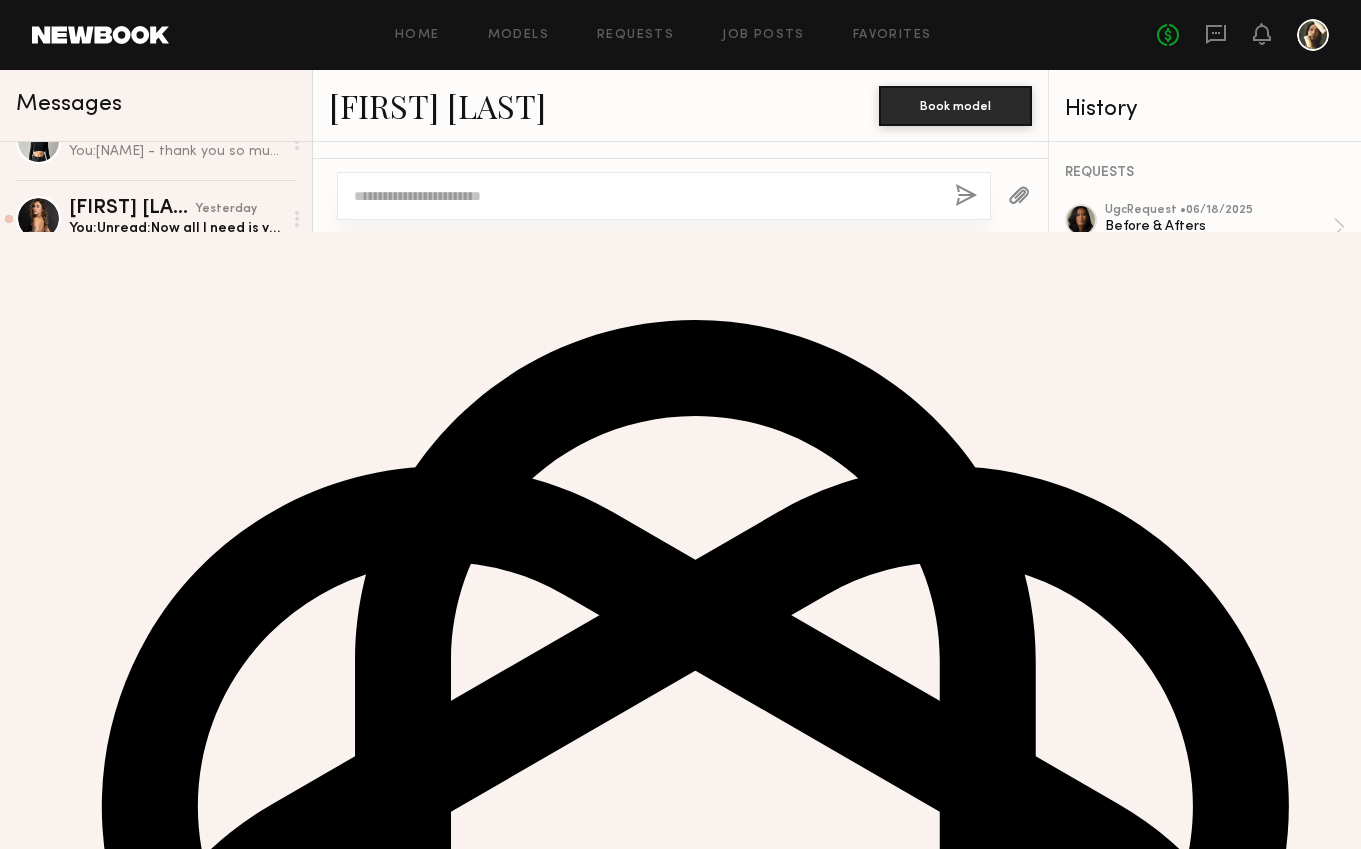 click on "Kyrah V." 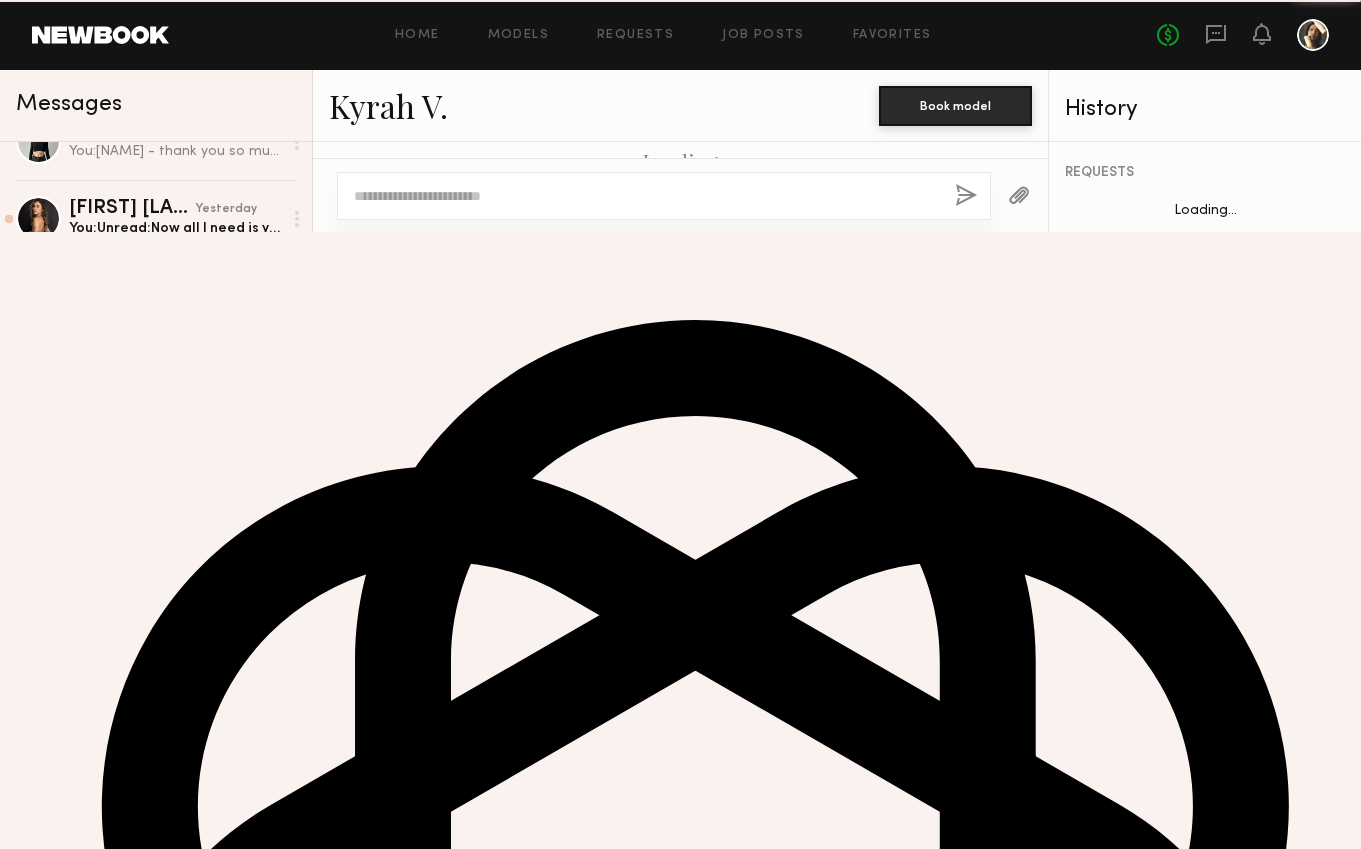 scroll, scrollTop: 1283, scrollLeft: 0, axis: vertical 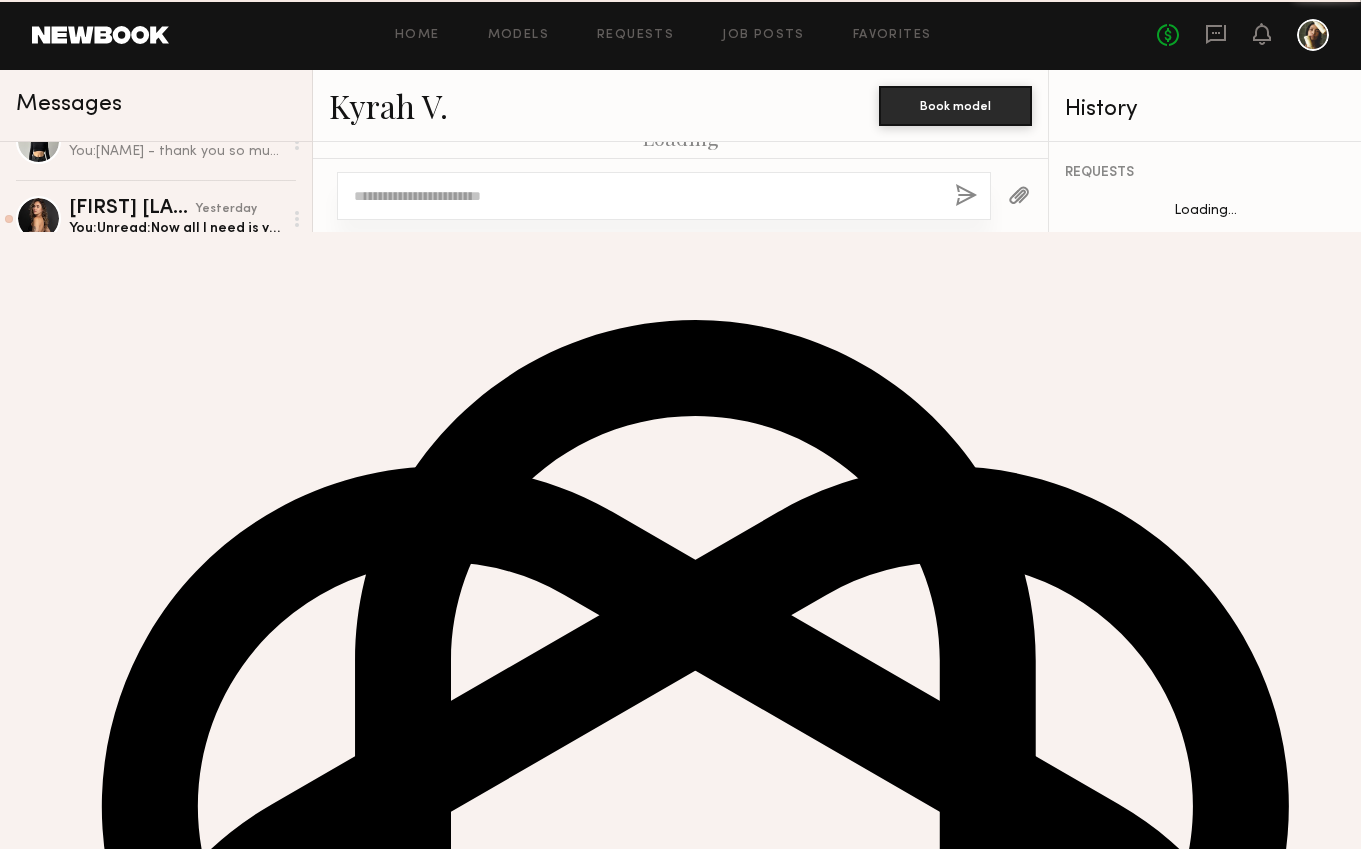 click on "Image" 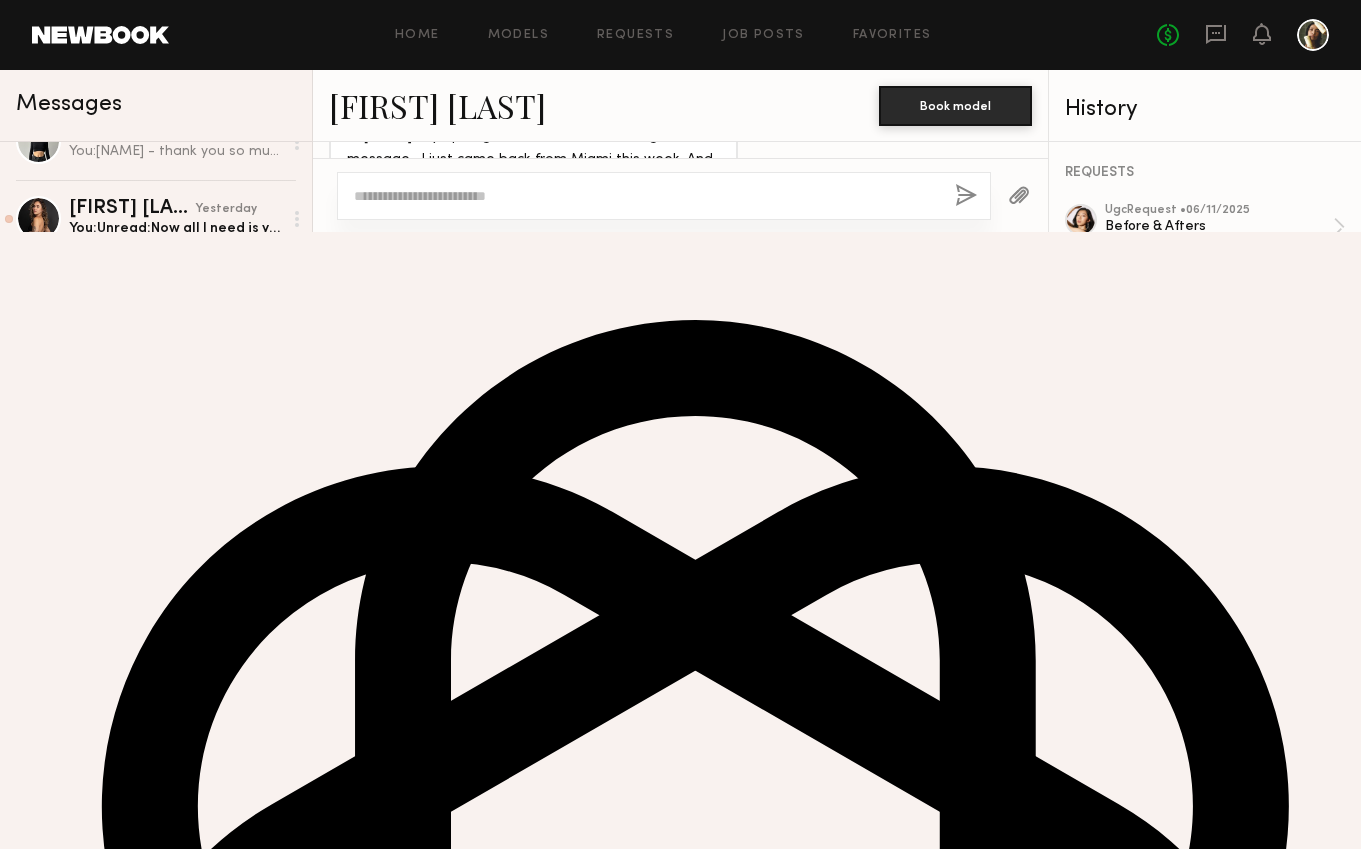 scroll, scrollTop: 2532, scrollLeft: 0, axis: vertical 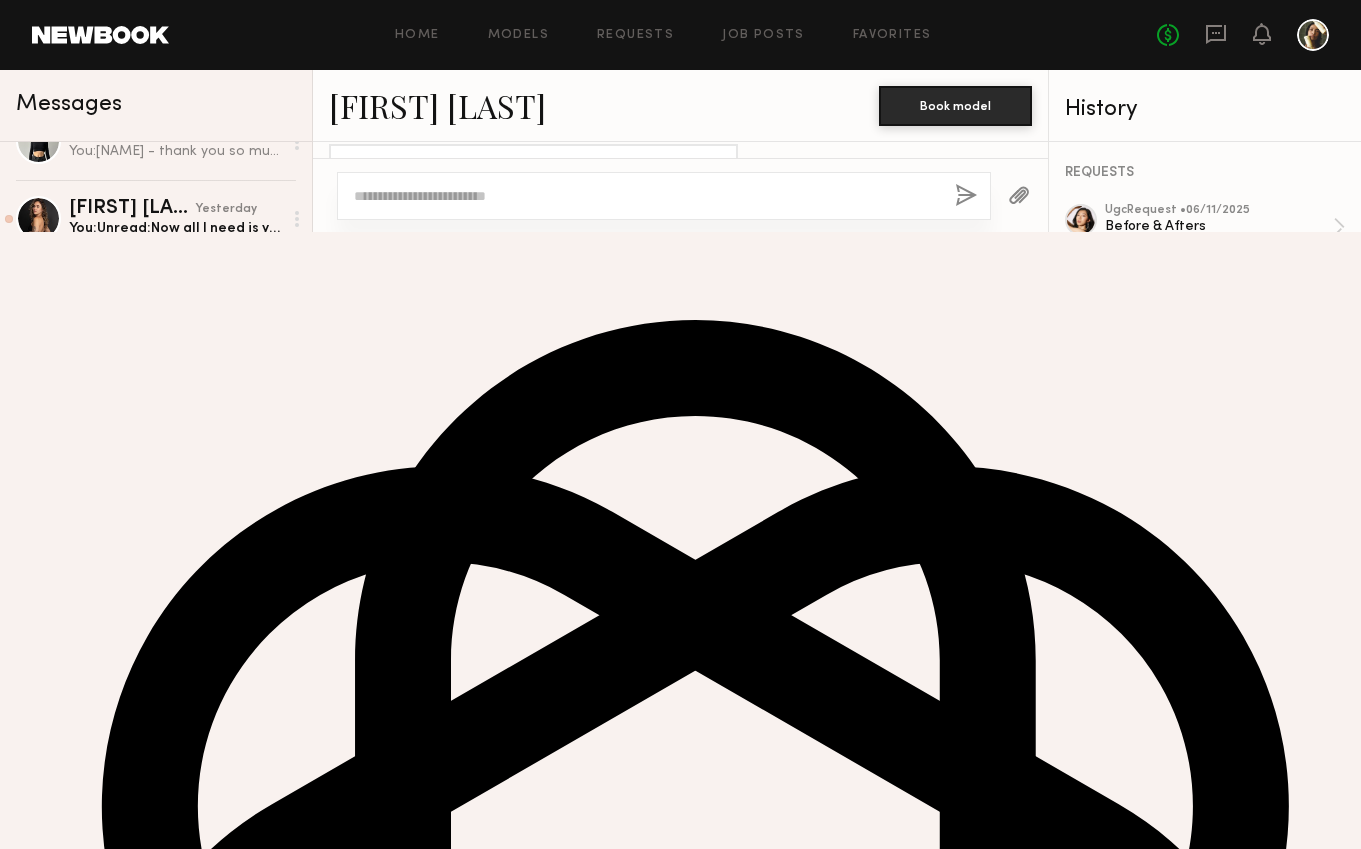 click 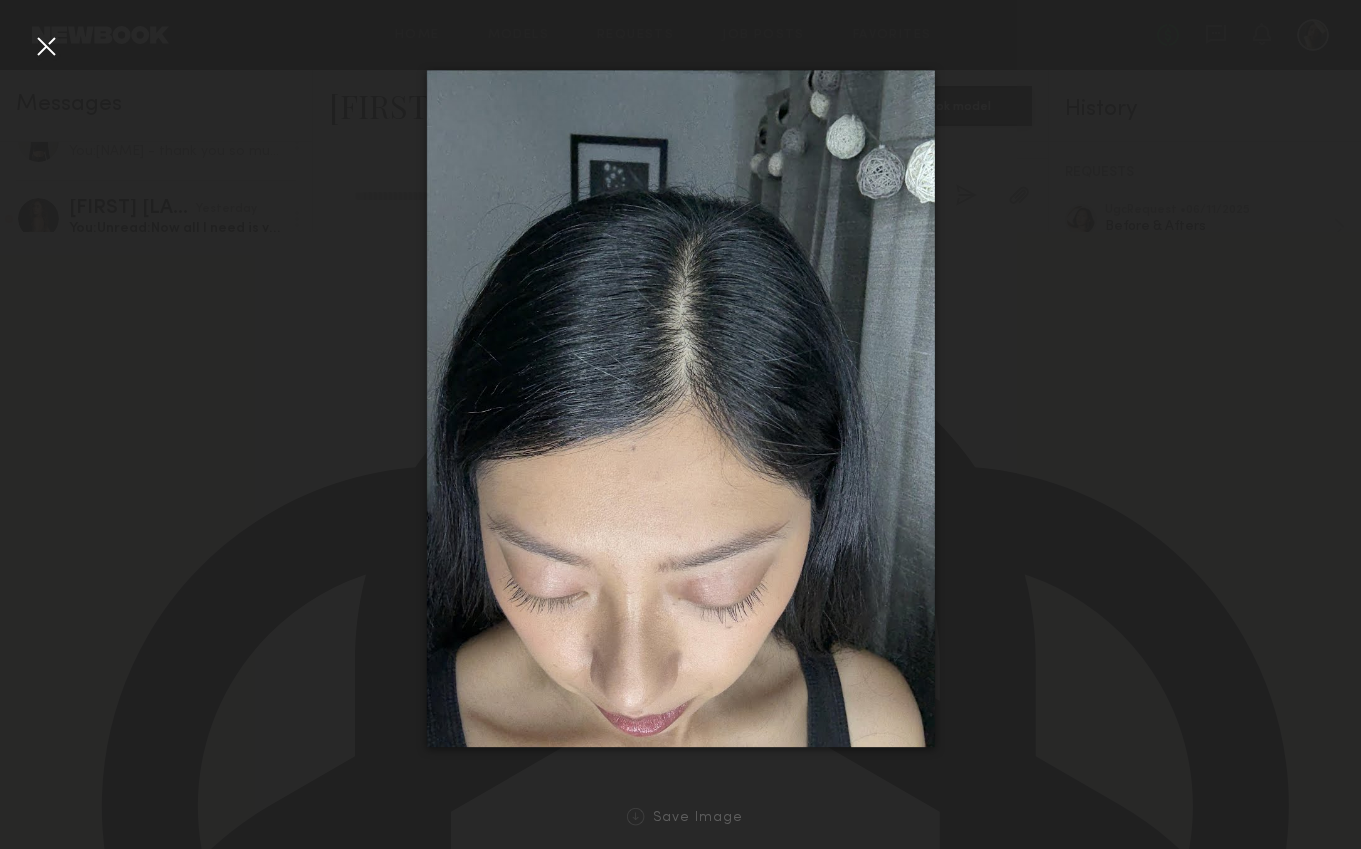 click 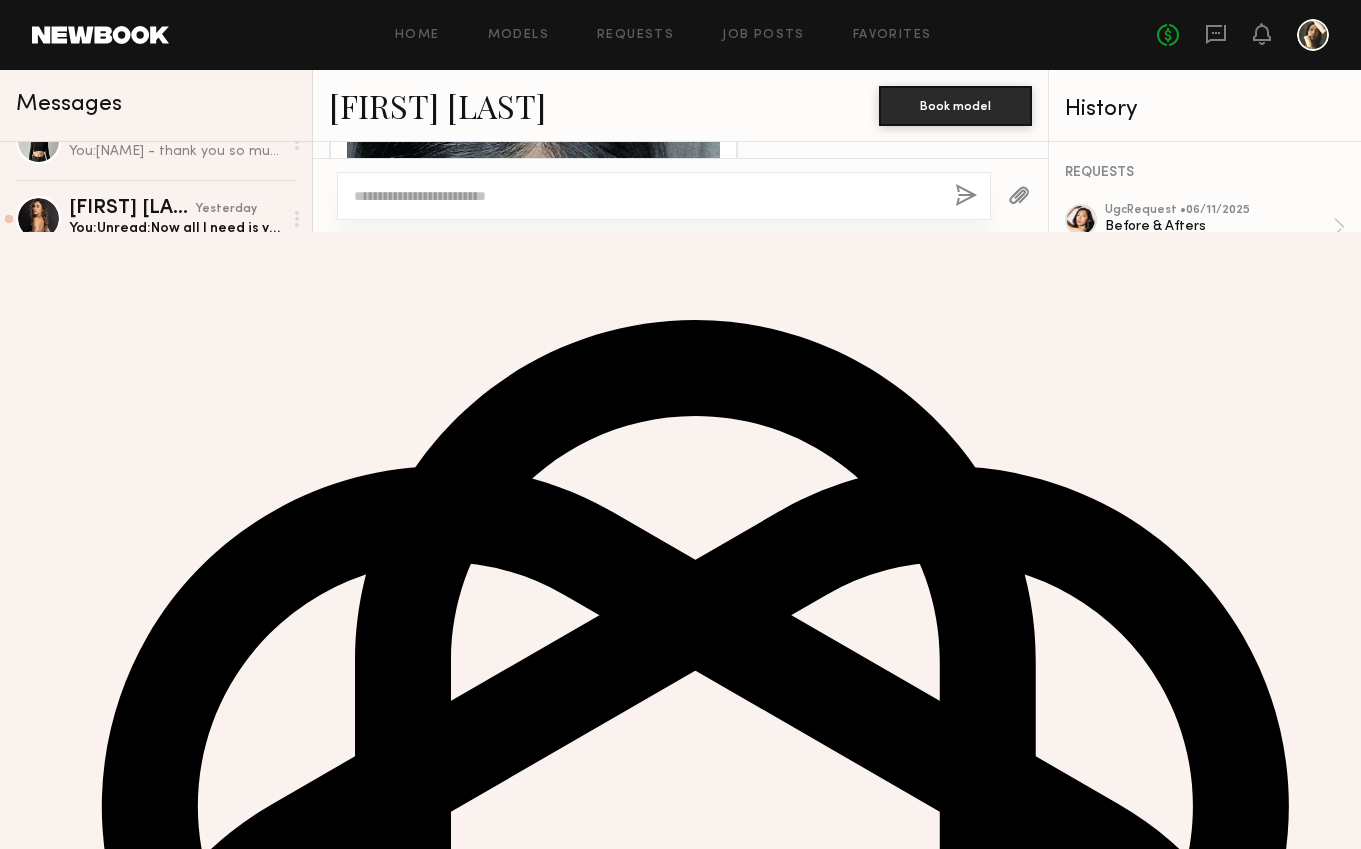 scroll, scrollTop: 3029, scrollLeft: 0, axis: vertical 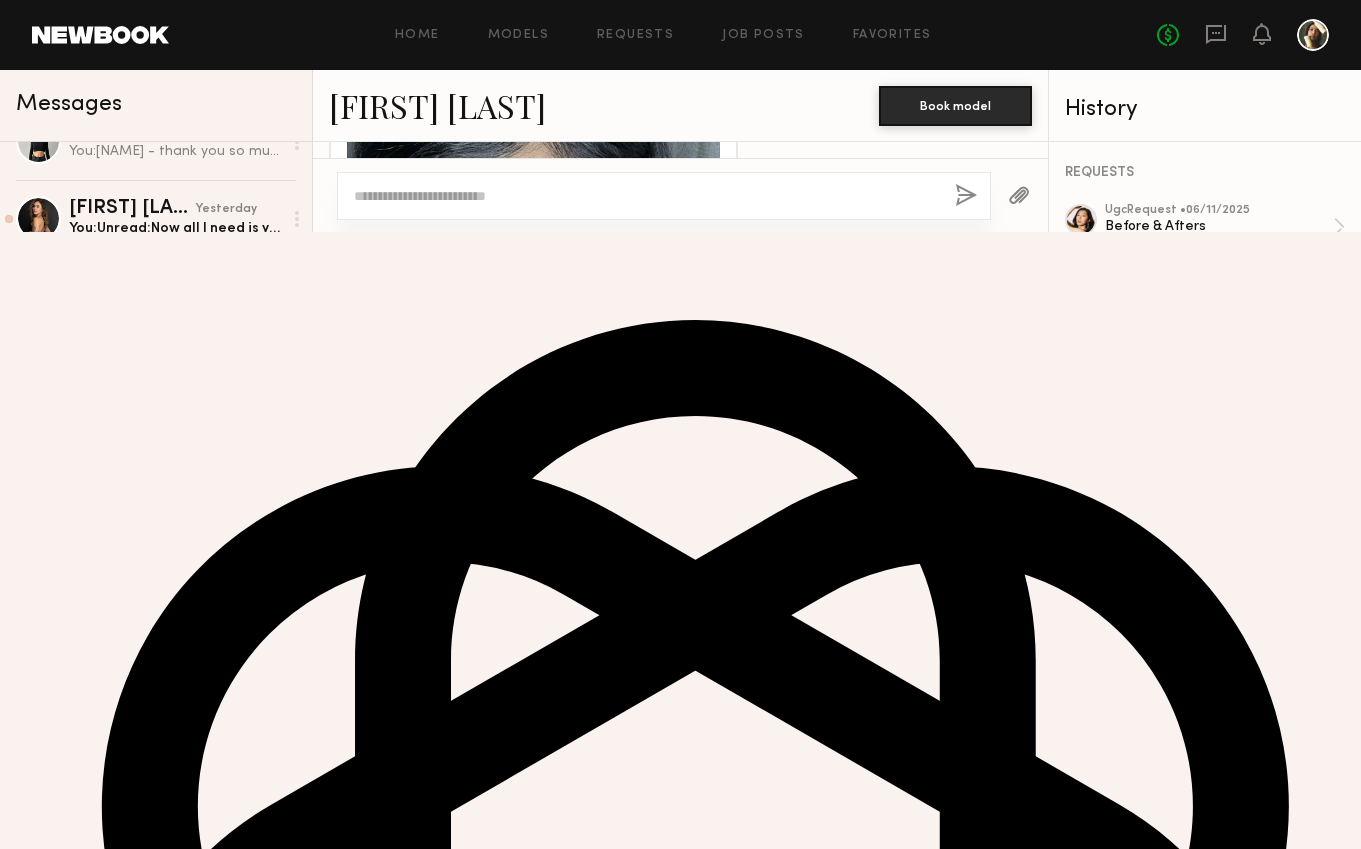 click 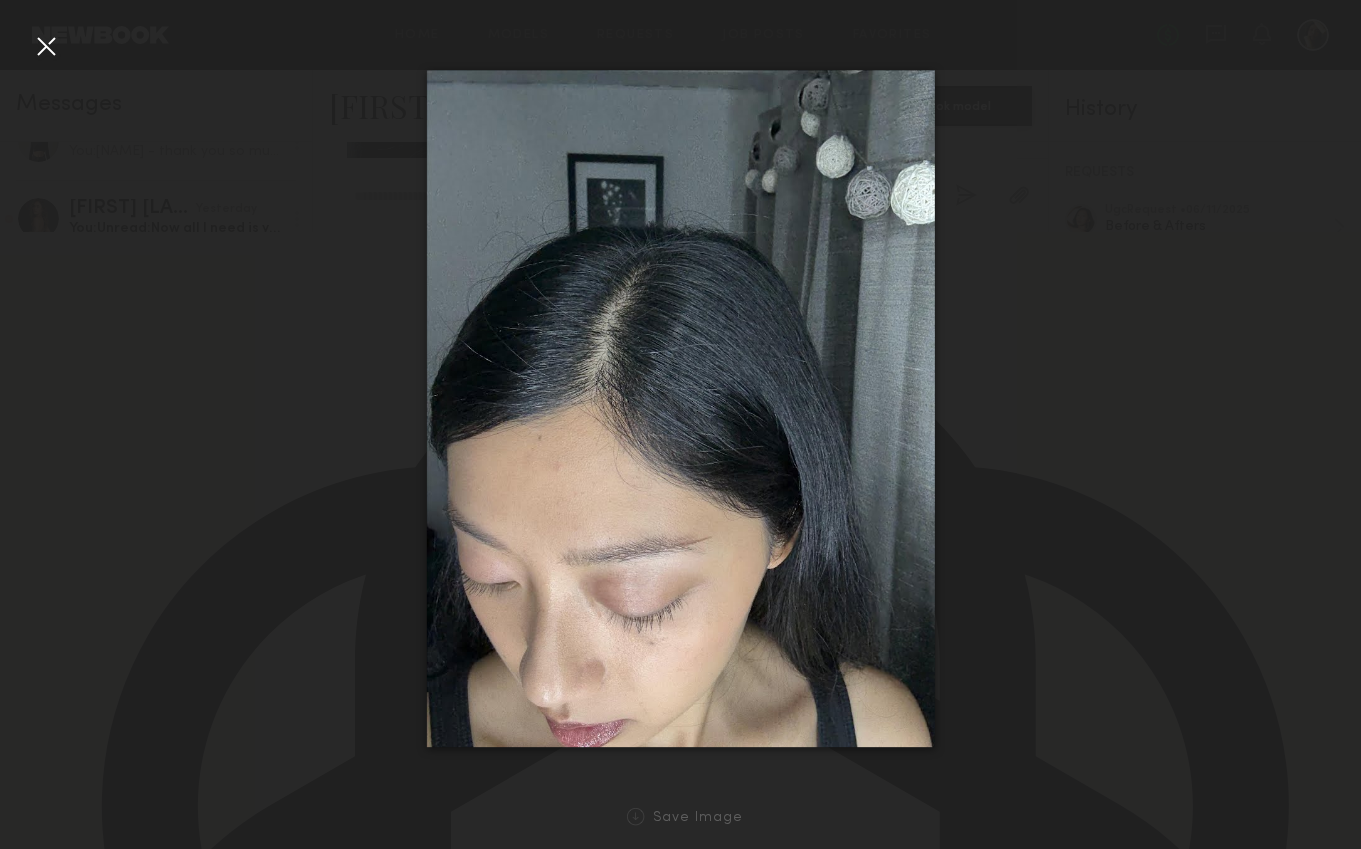 click 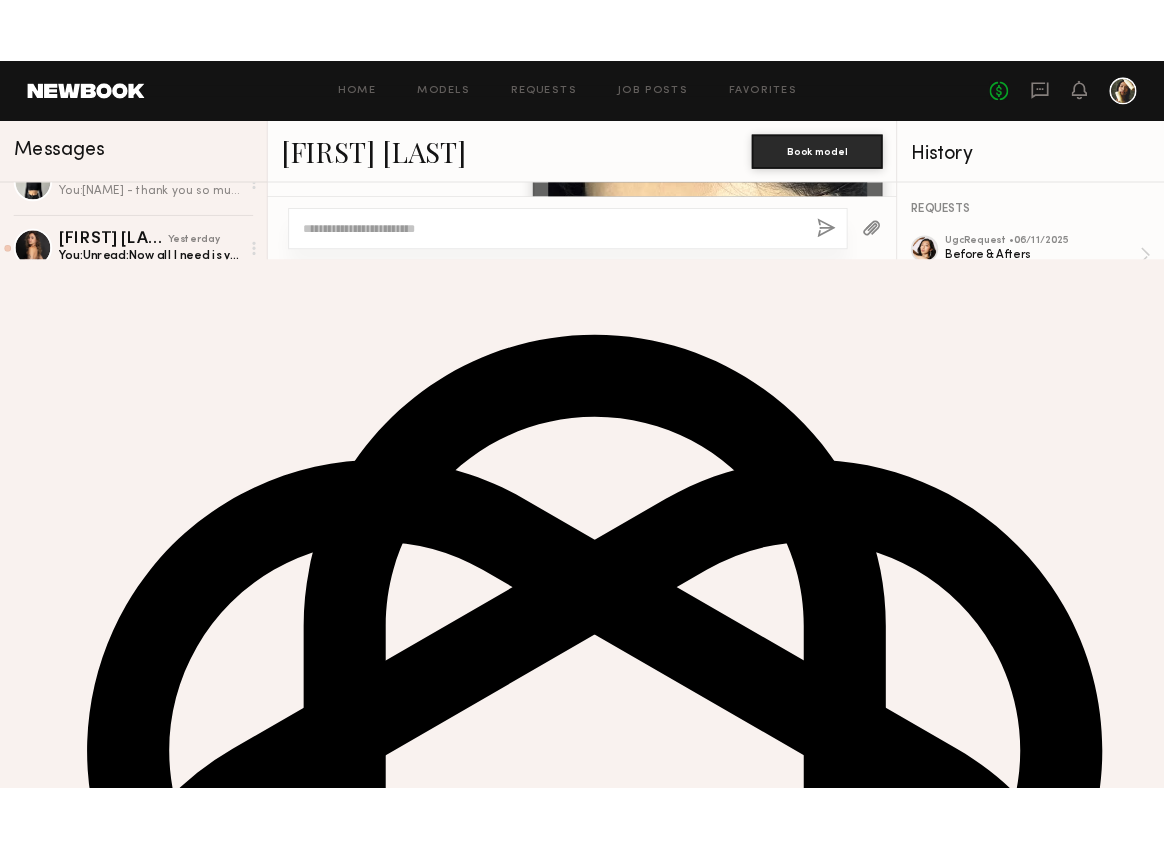 scroll, scrollTop: 2134, scrollLeft: 0, axis: vertical 